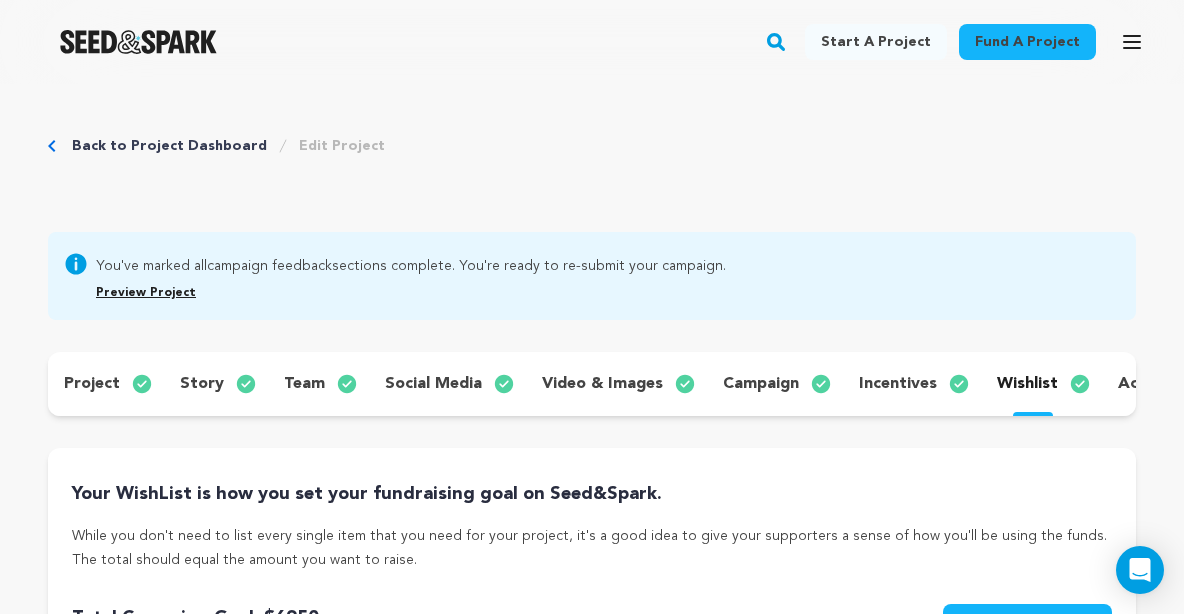 scroll, scrollTop: 506, scrollLeft: 0, axis: vertical 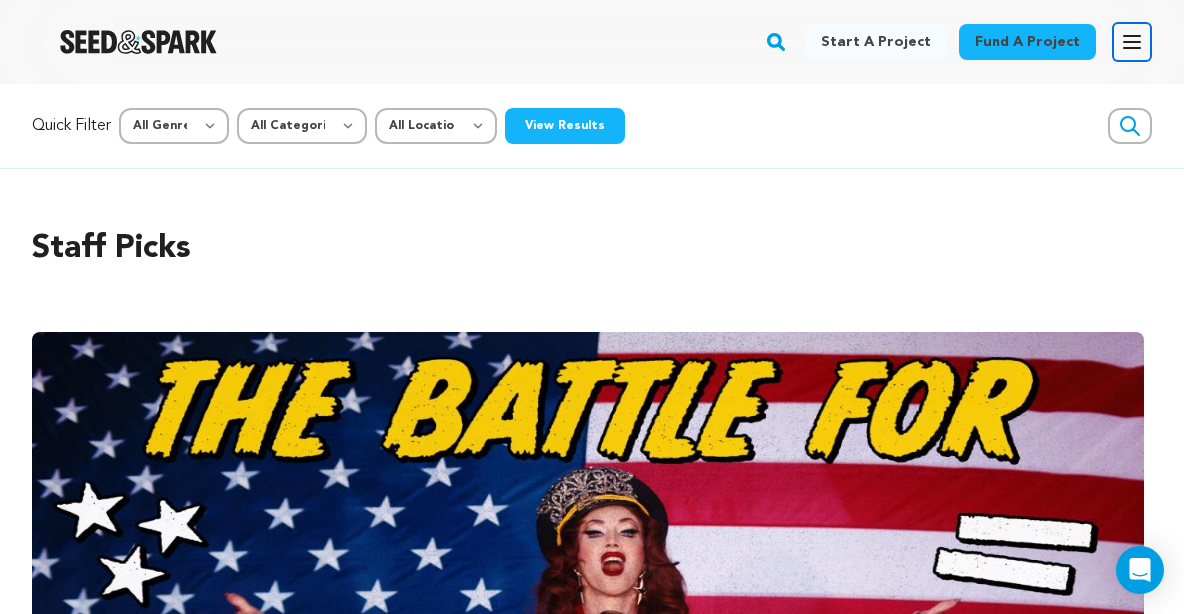 drag, startPoint x: 1139, startPoint y: 45, endPoint x: 1127, endPoint y: 31, distance: 18.439089 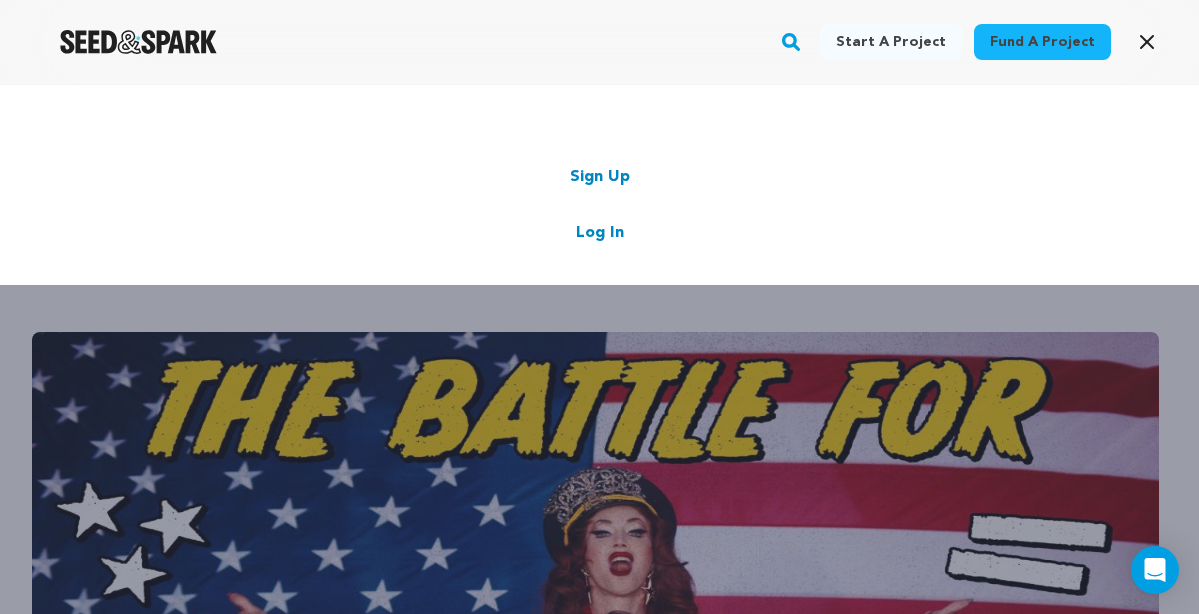 click on "Log In" at bounding box center (600, 233) 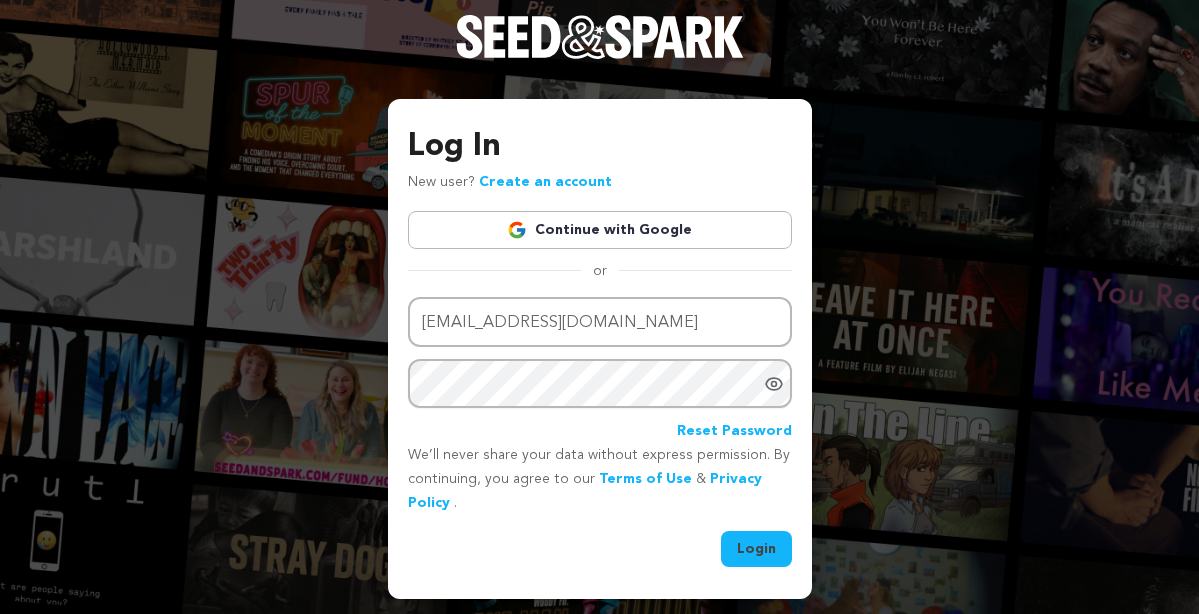 scroll, scrollTop: 0, scrollLeft: 0, axis: both 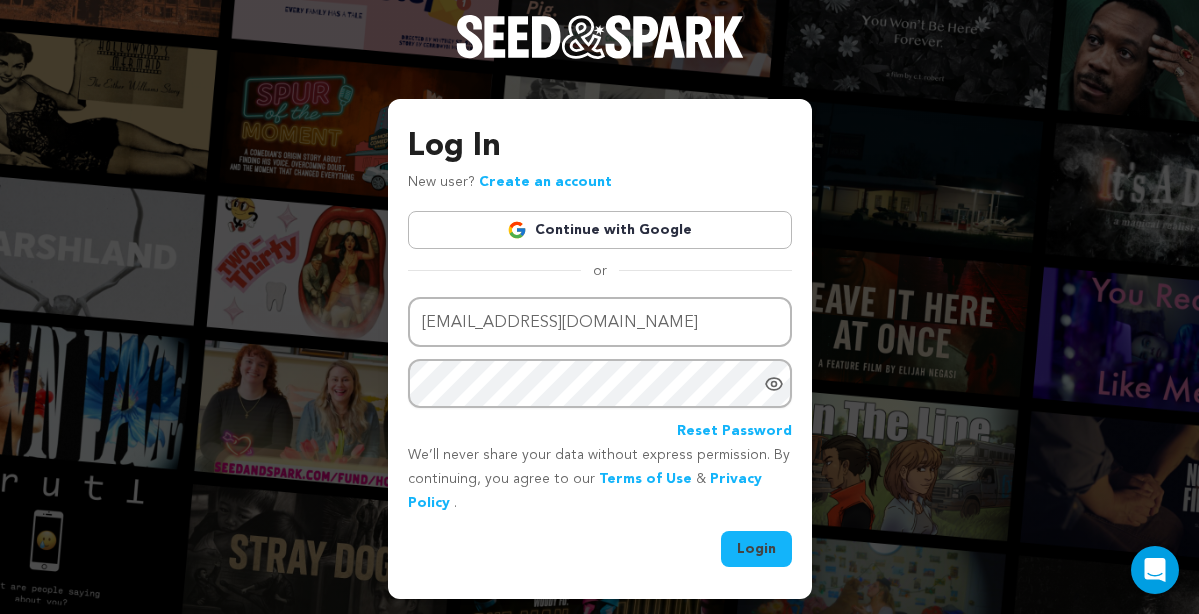 drag, startPoint x: 750, startPoint y: 546, endPoint x: 739, endPoint y: 534, distance: 16.27882 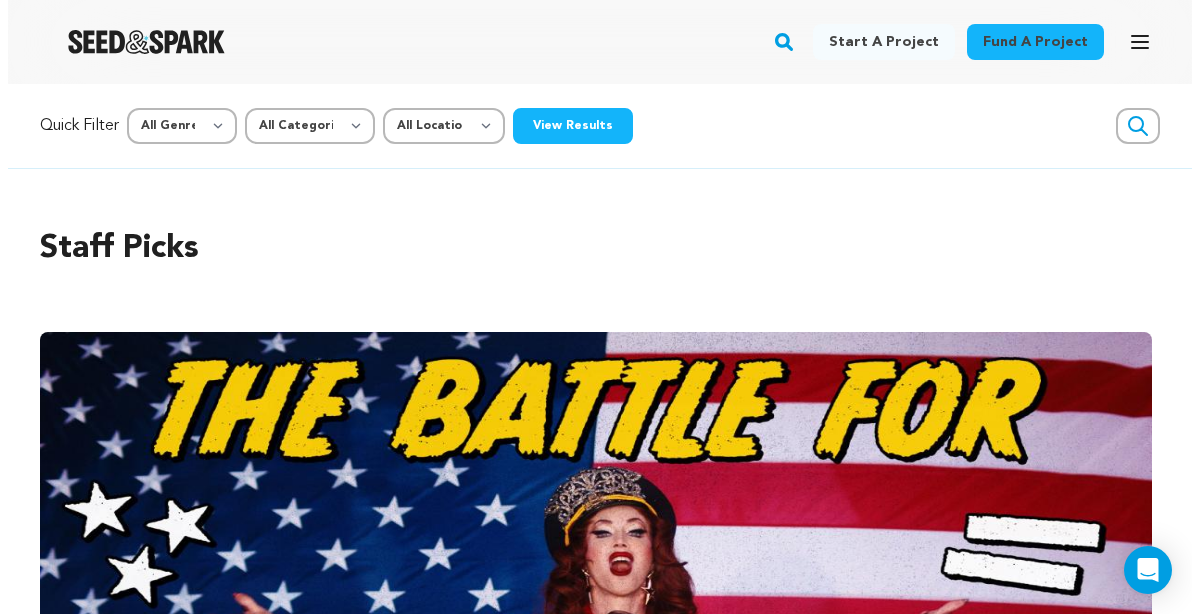 scroll, scrollTop: 0, scrollLeft: 0, axis: both 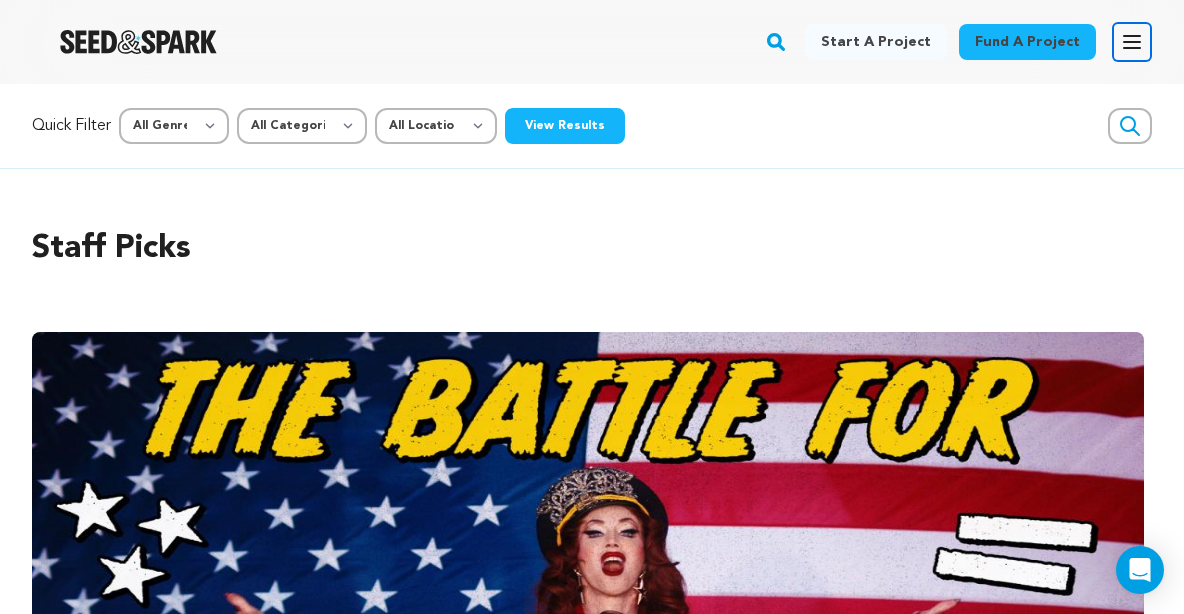click 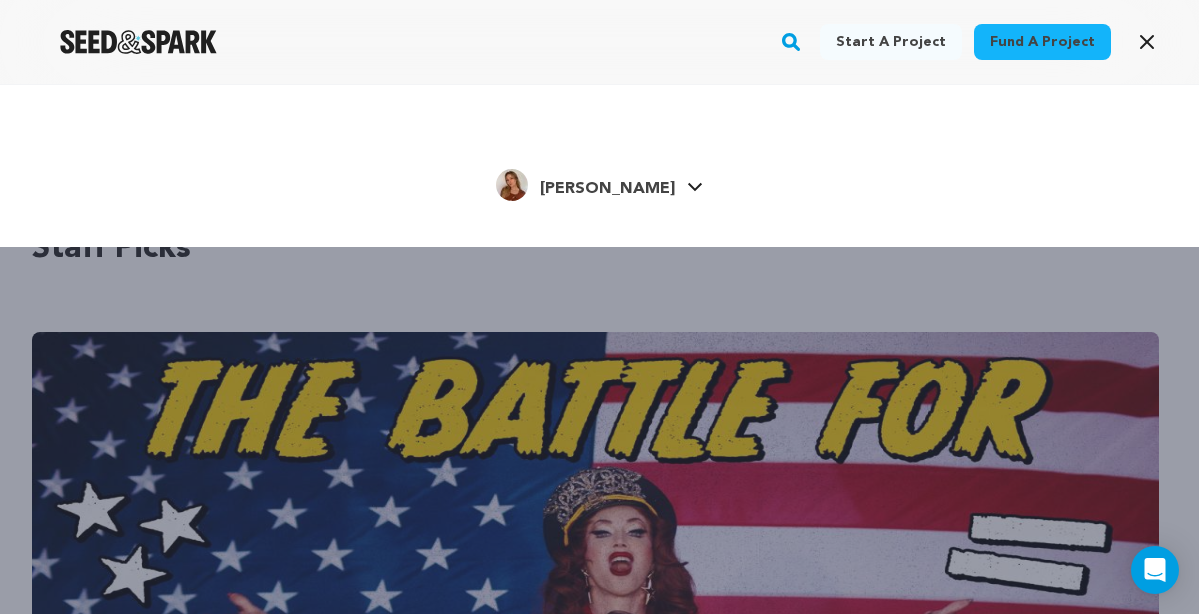 click on "[PERSON_NAME]" at bounding box center [607, 189] 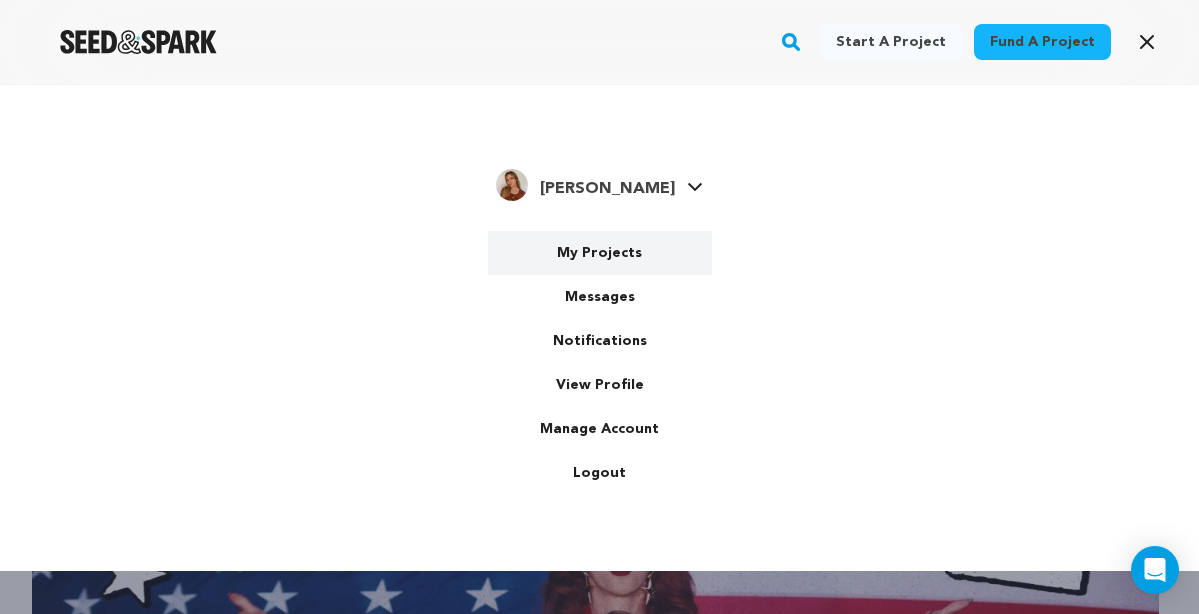 click on "My Projects" at bounding box center (600, 253) 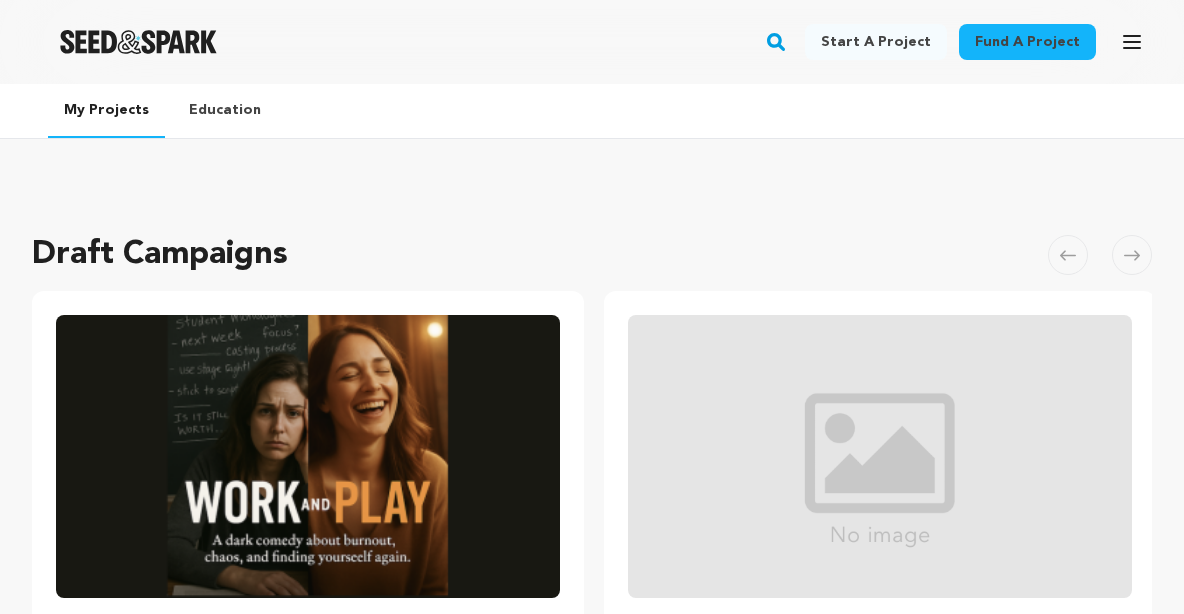 scroll, scrollTop: 0, scrollLeft: 0, axis: both 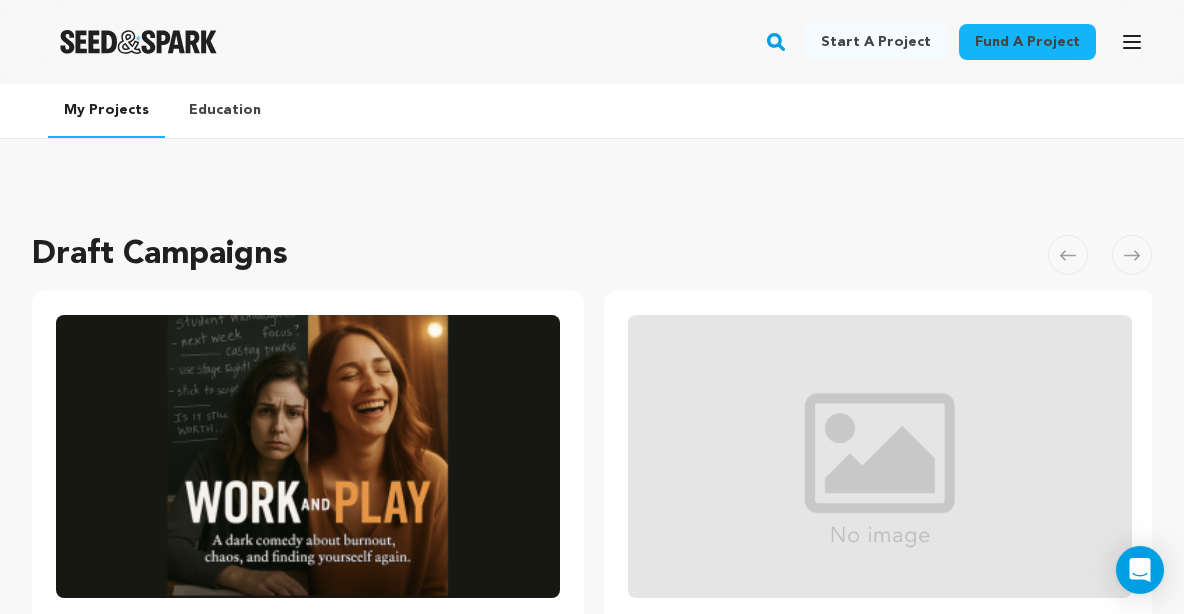 click at bounding box center [308, 456] 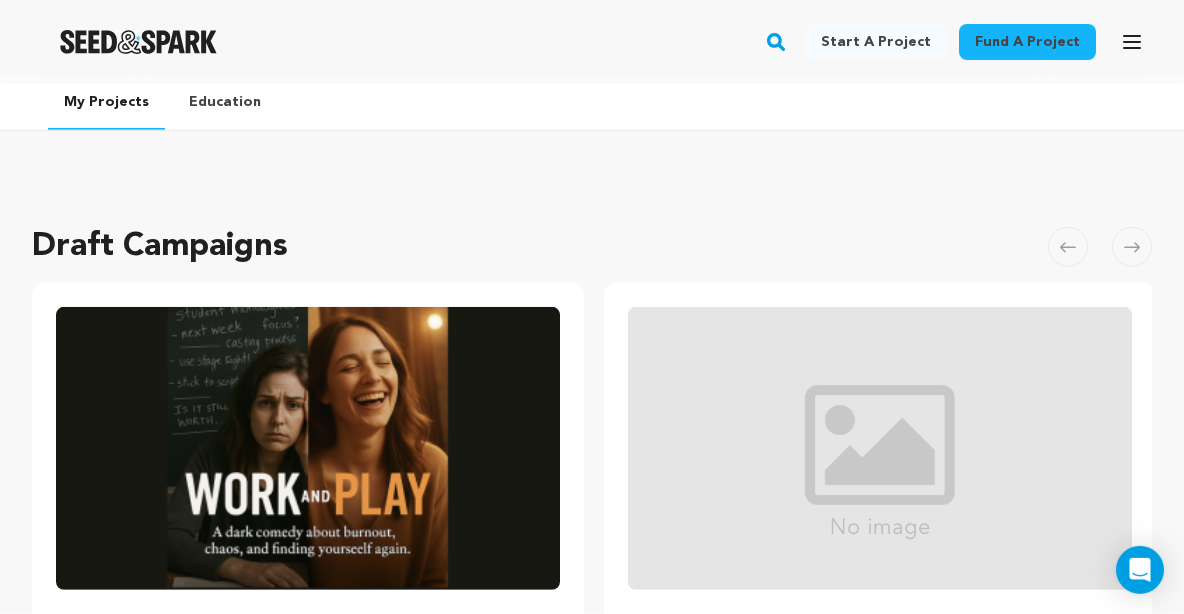 scroll, scrollTop: 6, scrollLeft: 0, axis: vertical 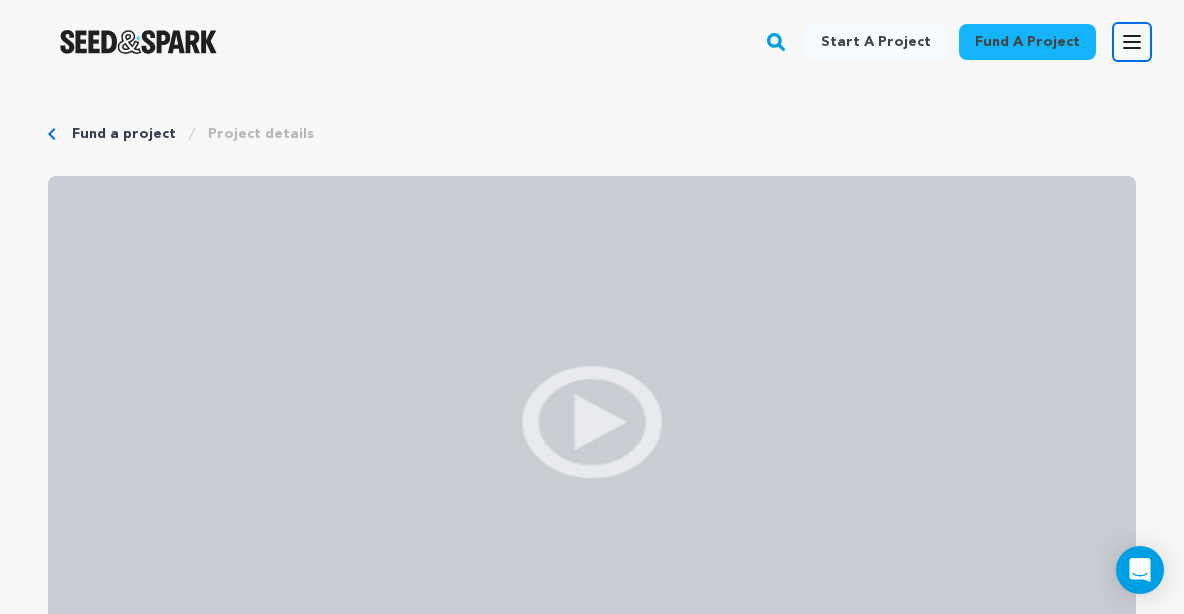 click 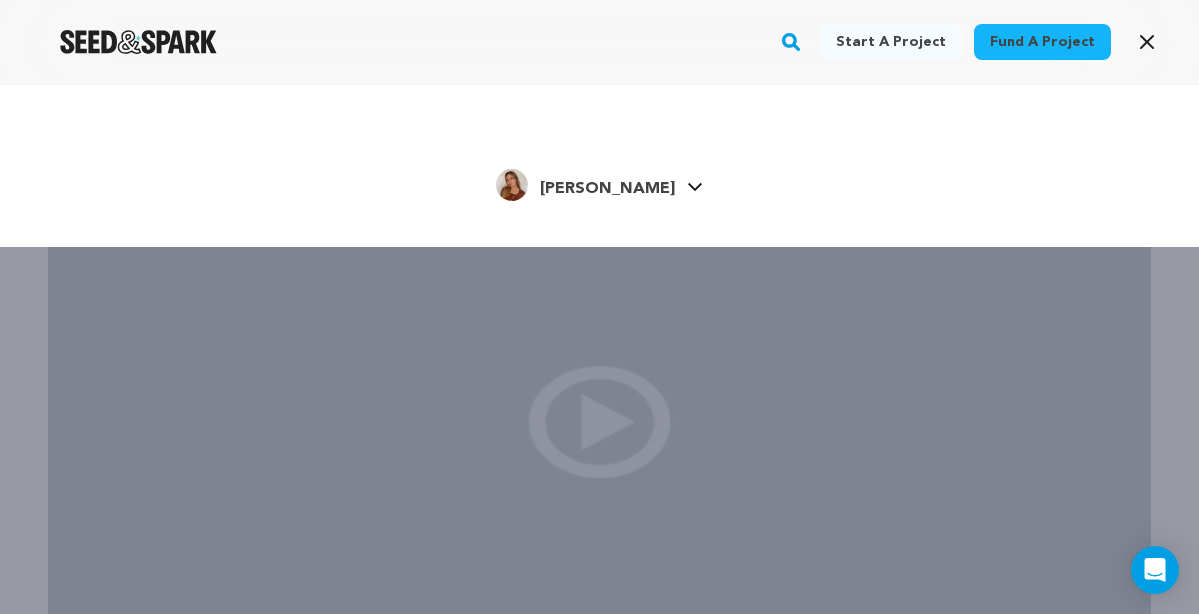 click on "[PERSON_NAME]" at bounding box center [607, 189] 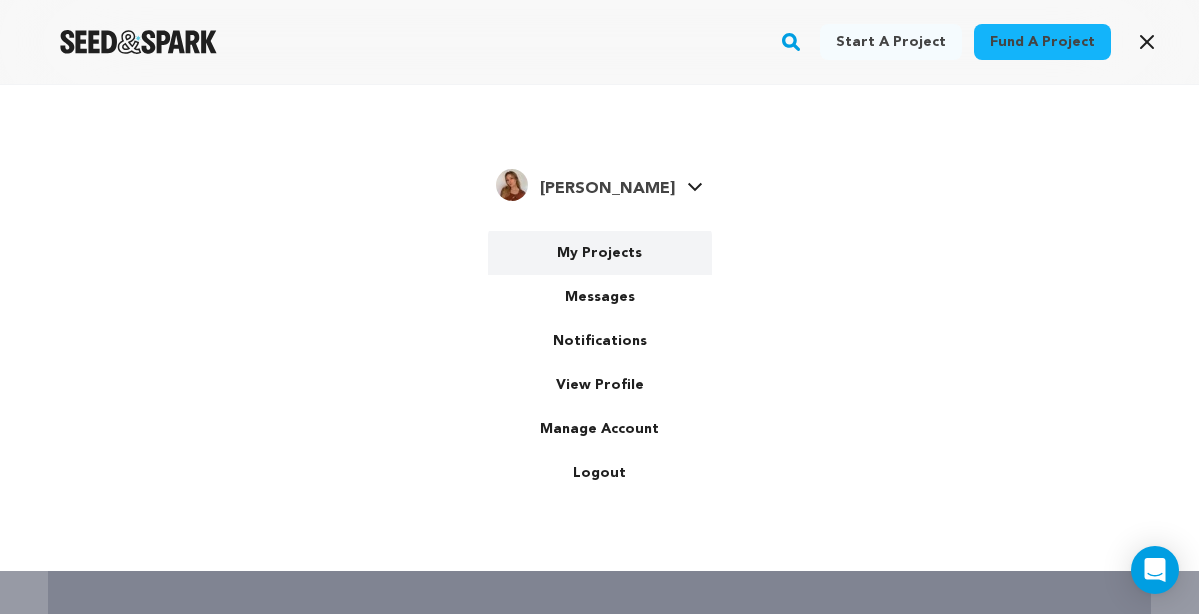 click on "My Projects" at bounding box center (600, 253) 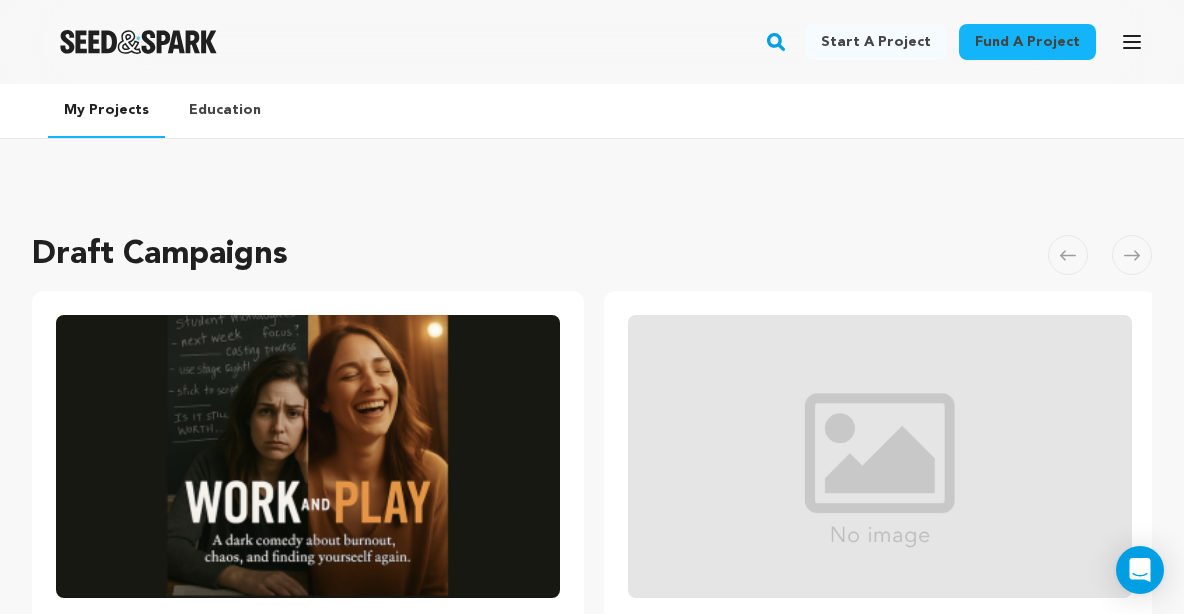 scroll, scrollTop: 0, scrollLeft: 0, axis: both 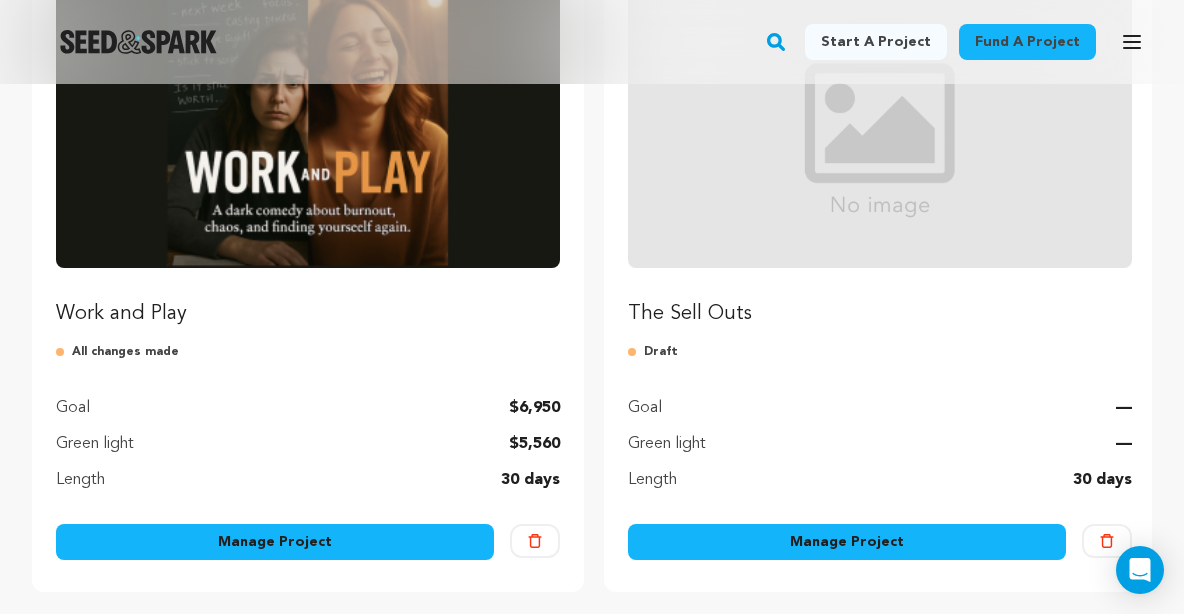 click on "Manage Project" at bounding box center [275, 542] 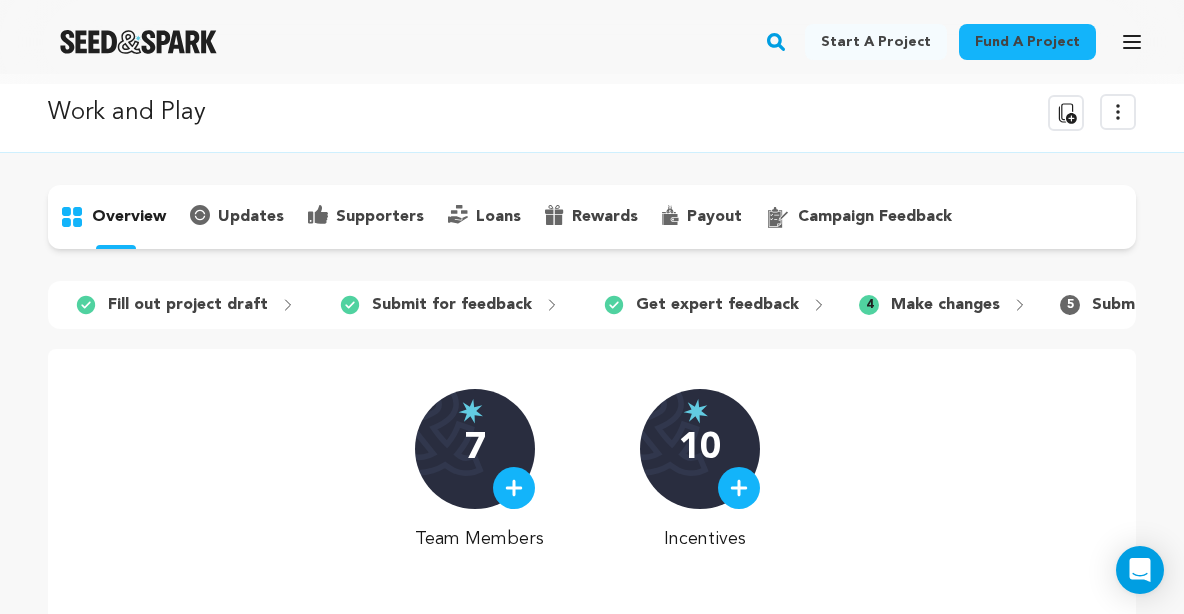 scroll, scrollTop: 0, scrollLeft: 0, axis: both 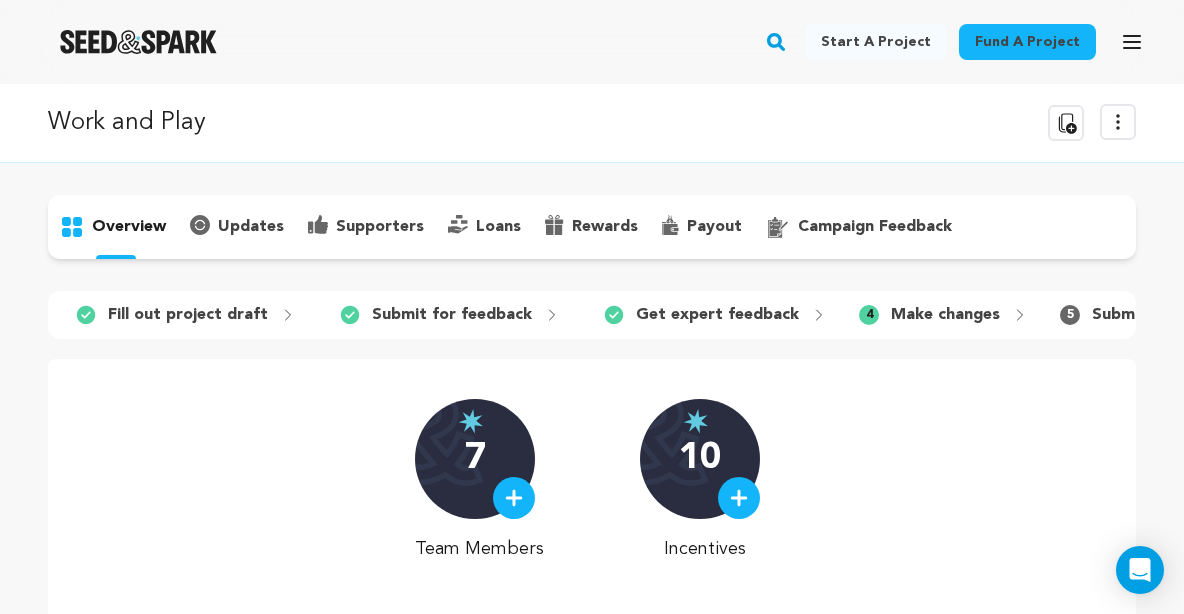 click 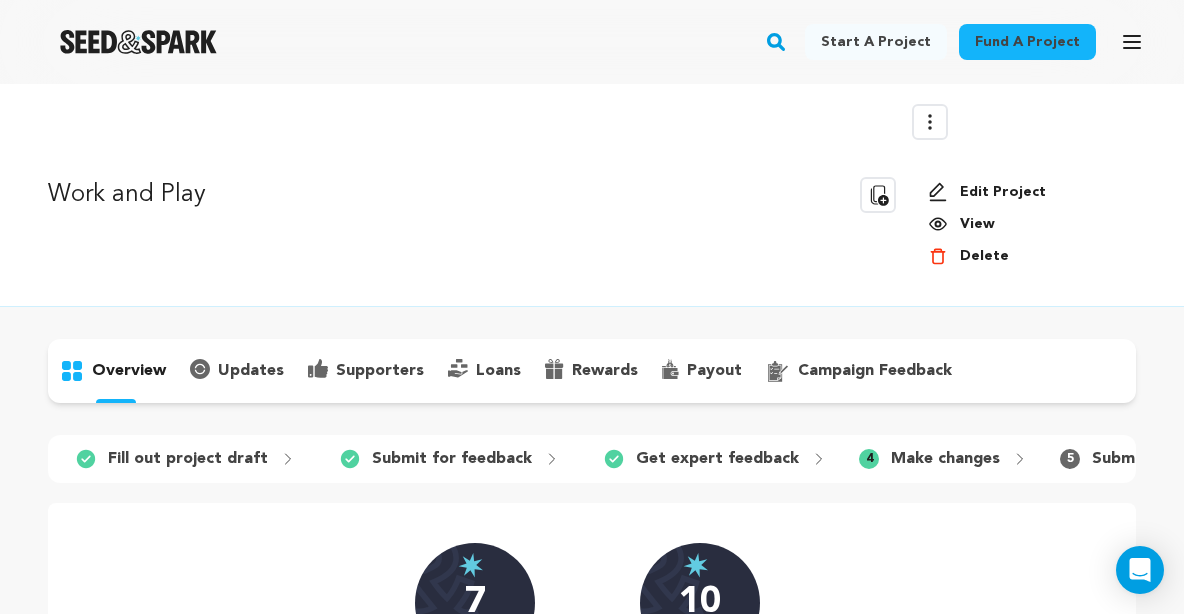 click on "Edit Project" at bounding box center [1024, 192] 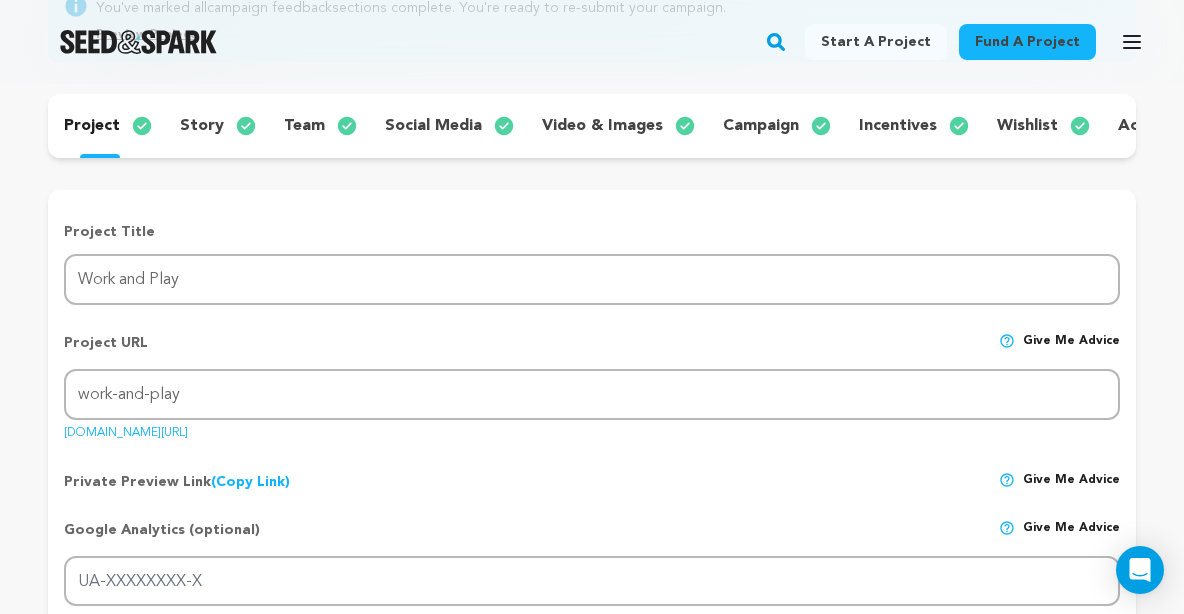 scroll, scrollTop: 259, scrollLeft: 0, axis: vertical 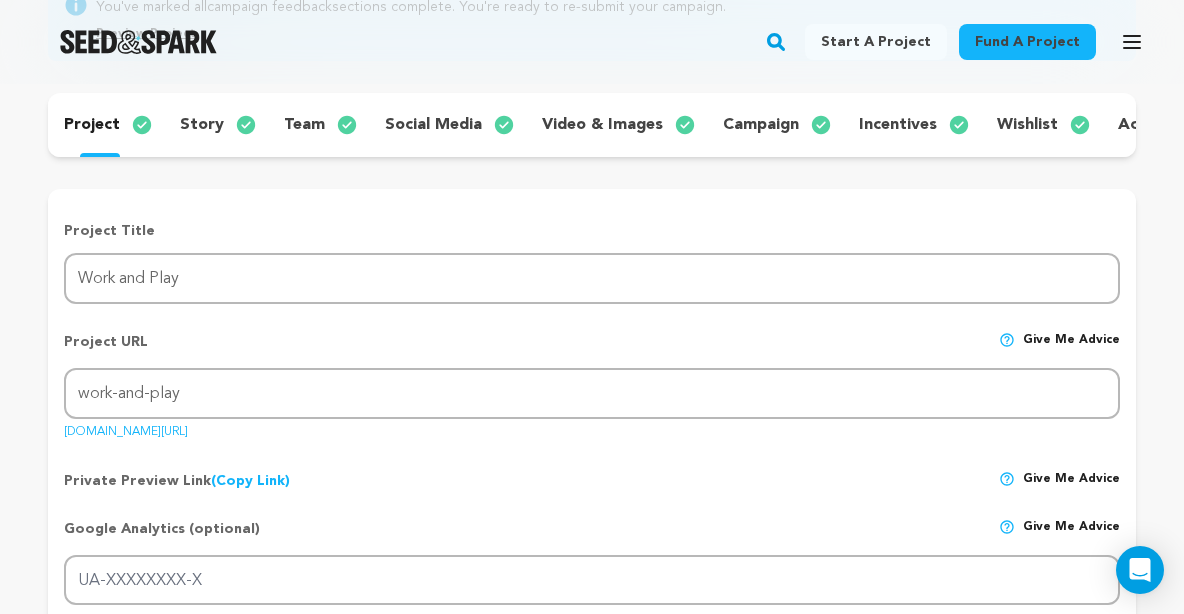 click on "wishlist" at bounding box center (1027, 125) 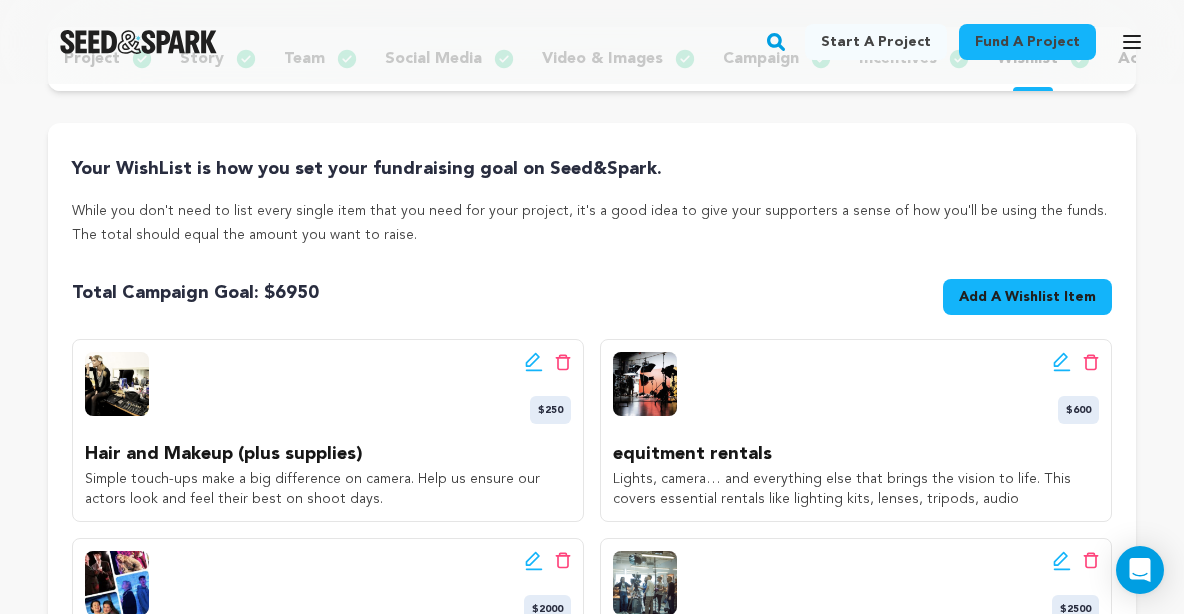 scroll, scrollTop: 328, scrollLeft: 0, axis: vertical 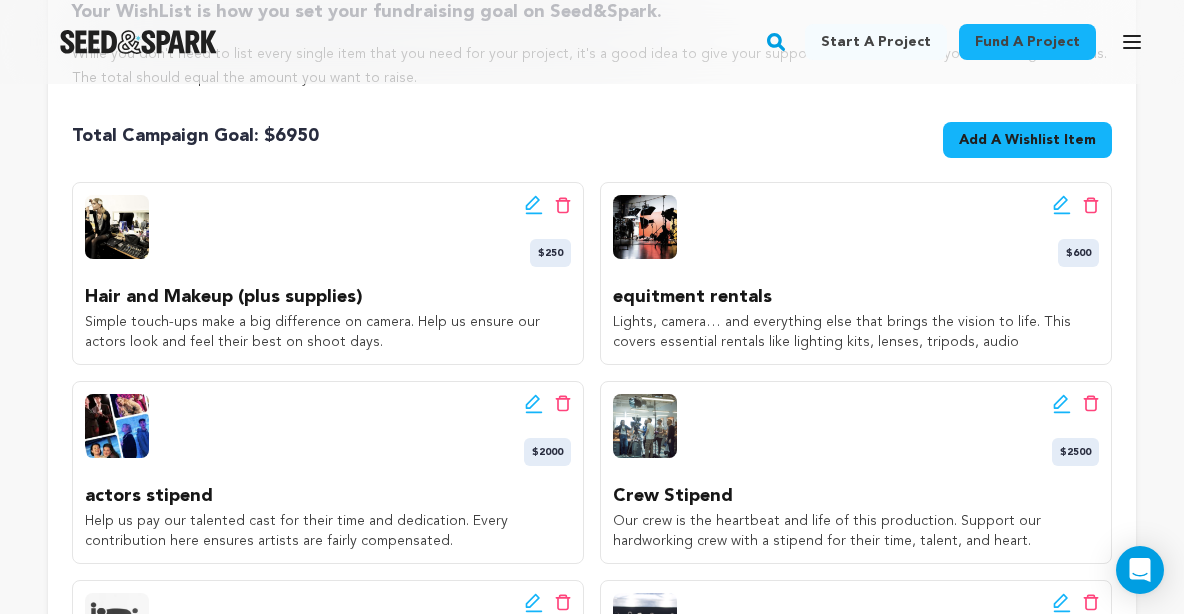 click 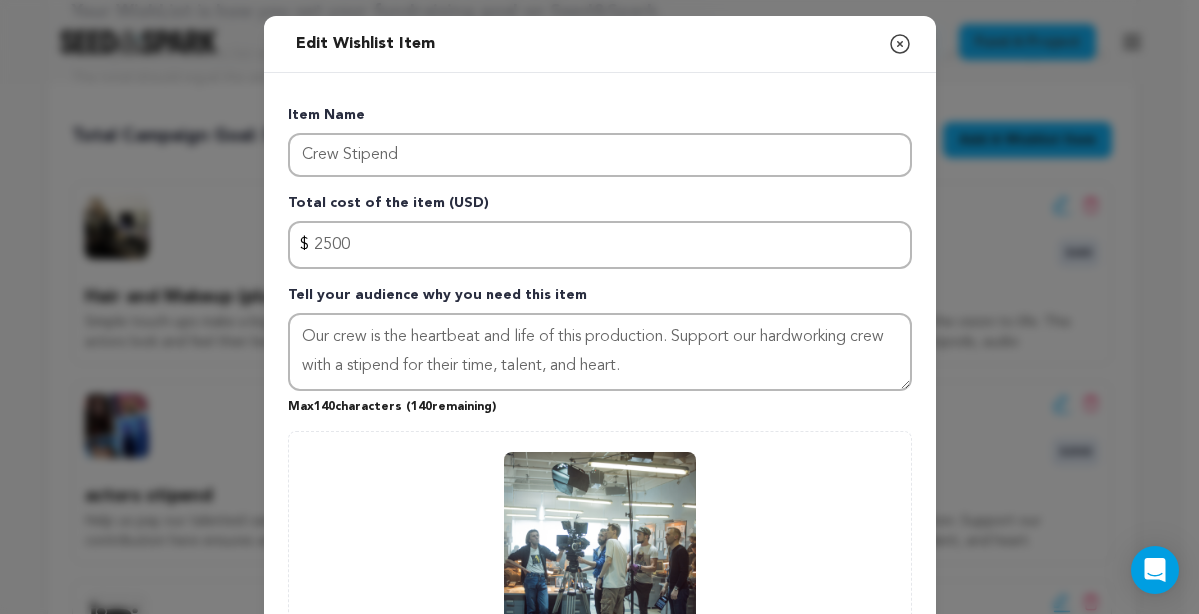 scroll, scrollTop: 10, scrollLeft: 0, axis: vertical 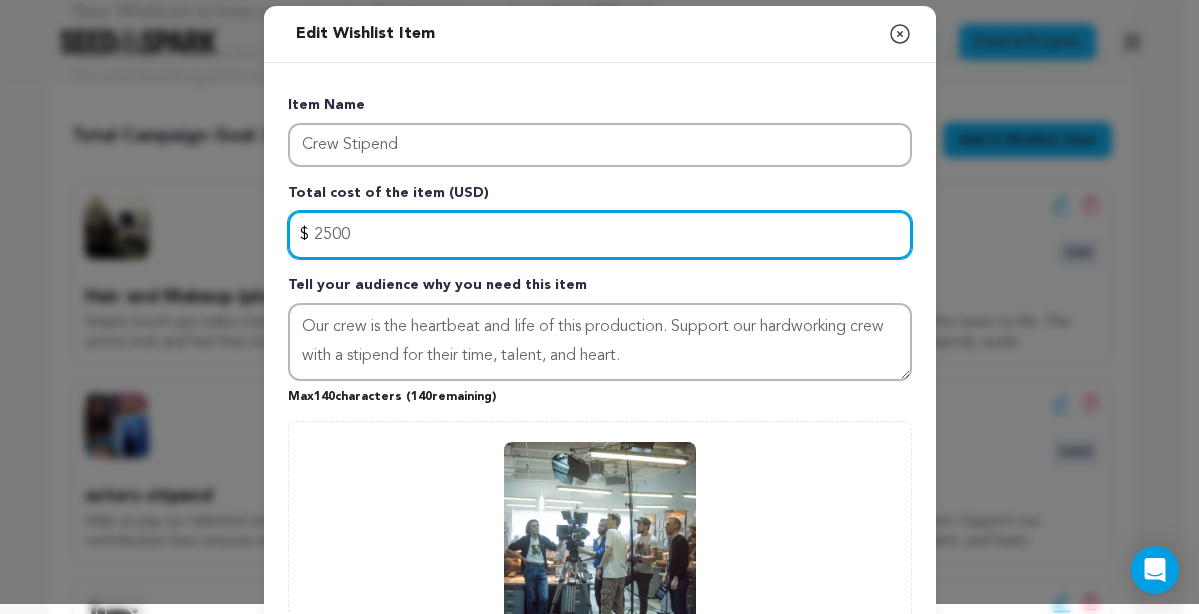 click on "2500" at bounding box center (600, 235) 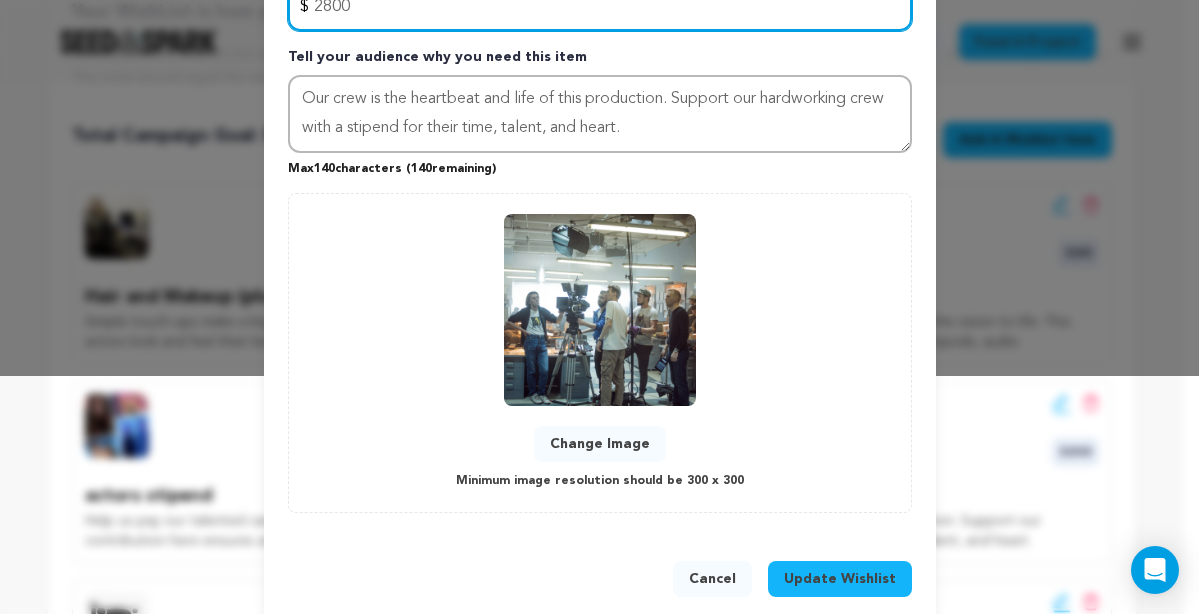 scroll, scrollTop: 240, scrollLeft: 0, axis: vertical 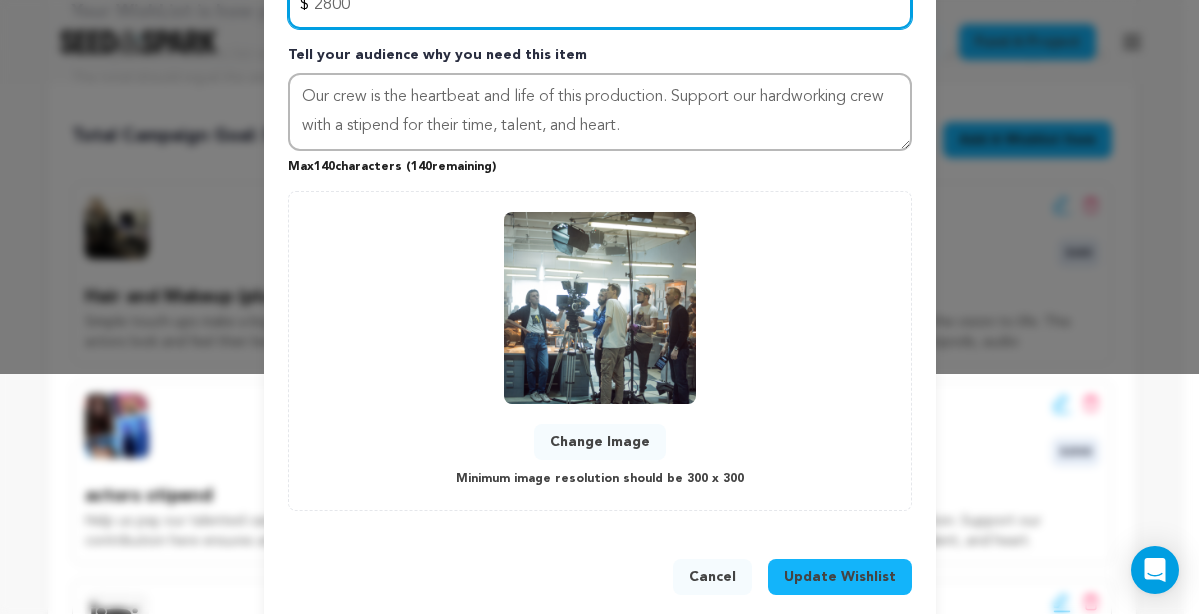 type on "2800" 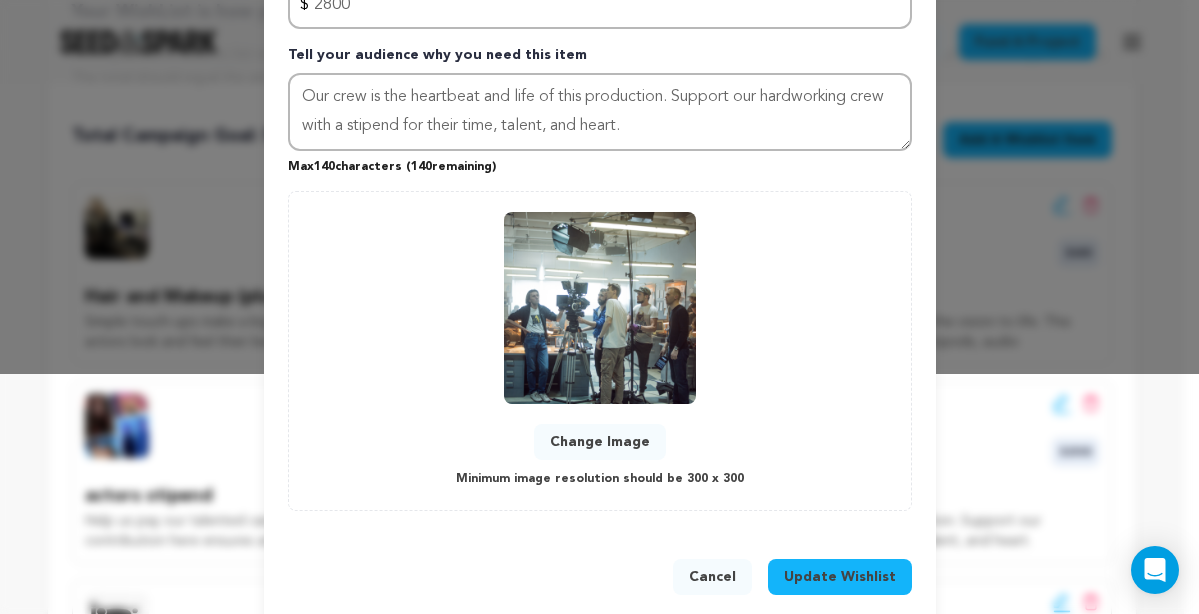 click on "Update Wishlist" at bounding box center [840, 577] 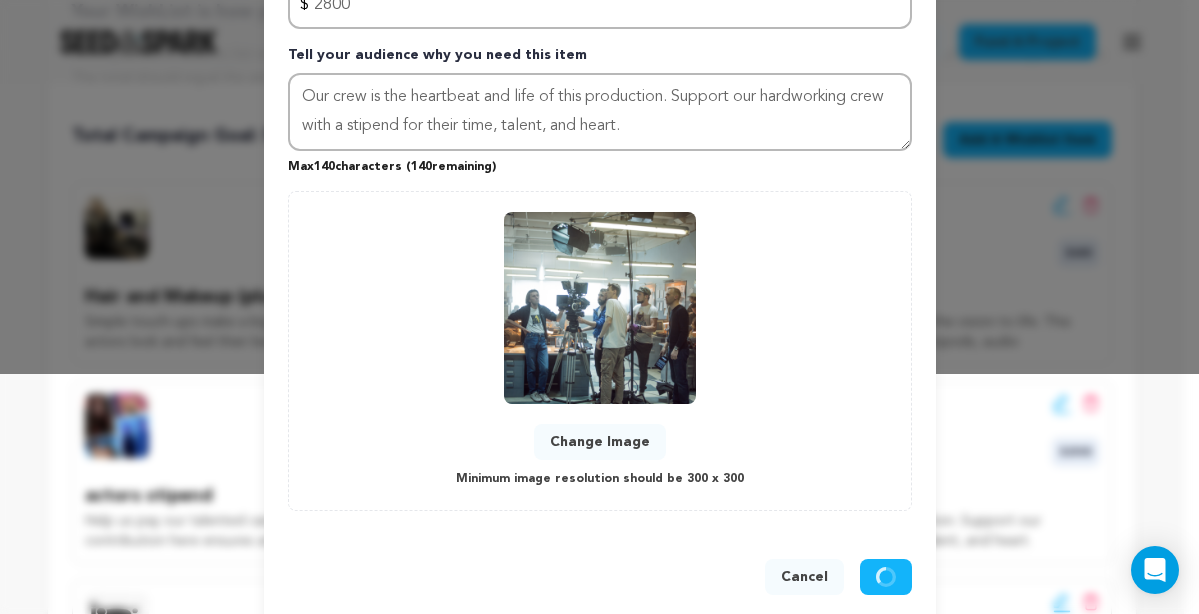 type 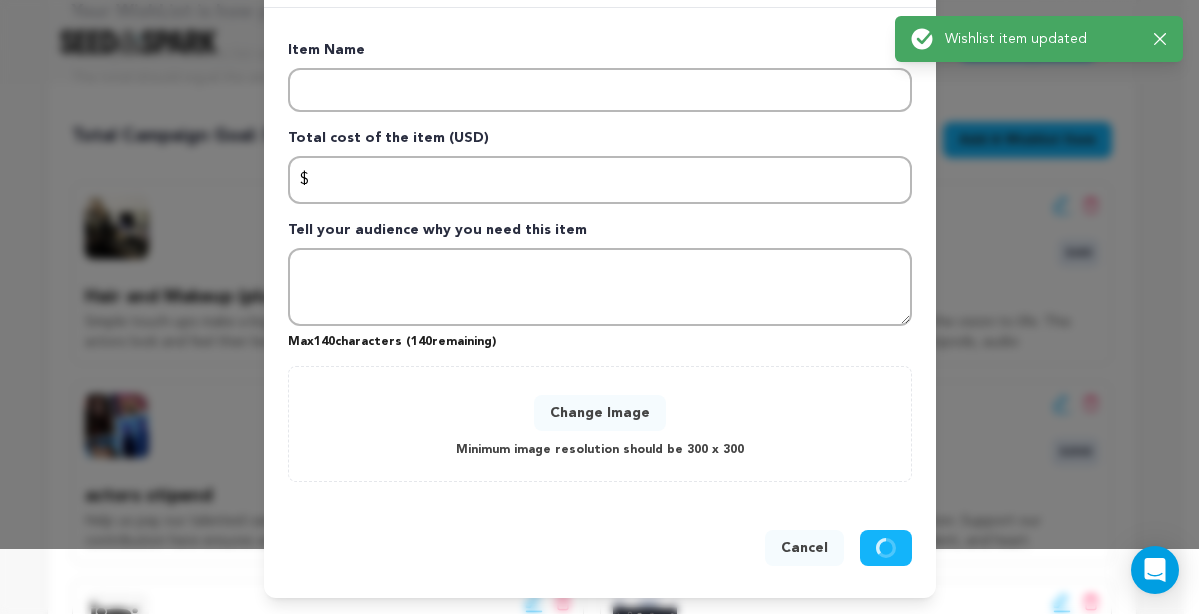 scroll, scrollTop: 66, scrollLeft: 0, axis: vertical 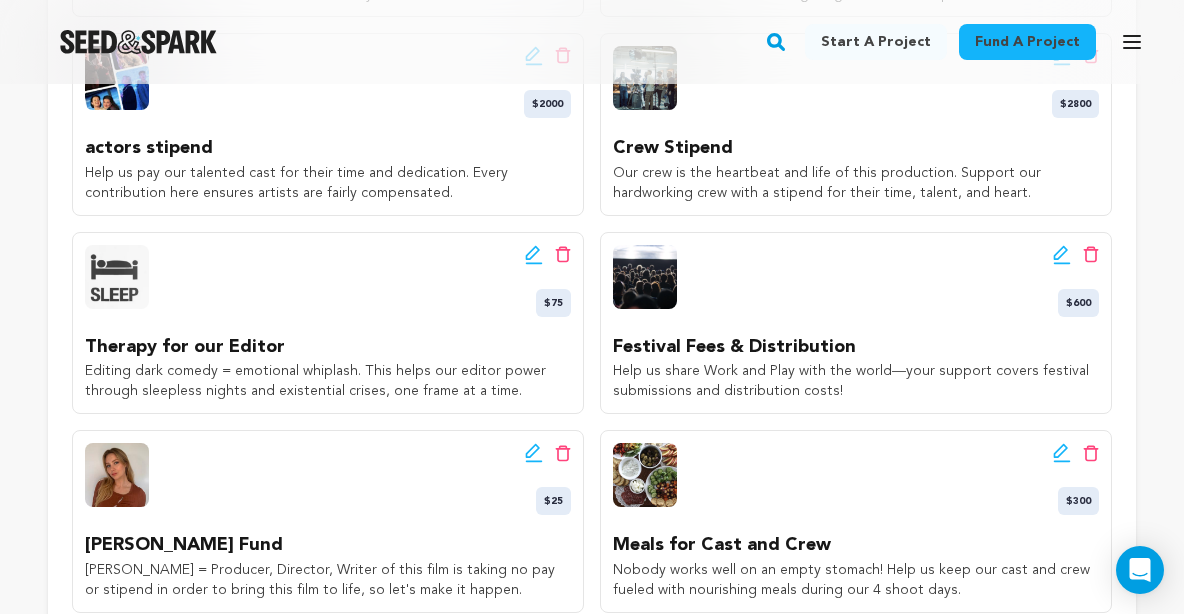 click 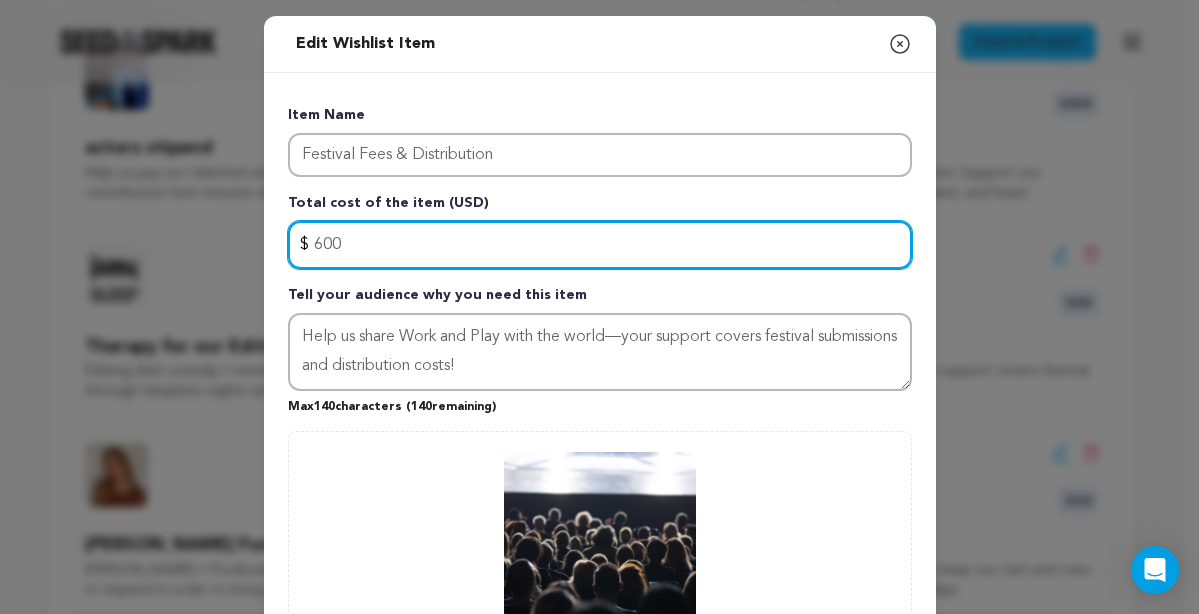 drag, startPoint x: 313, startPoint y: 245, endPoint x: 520, endPoint y: 260, distance: 207.54277 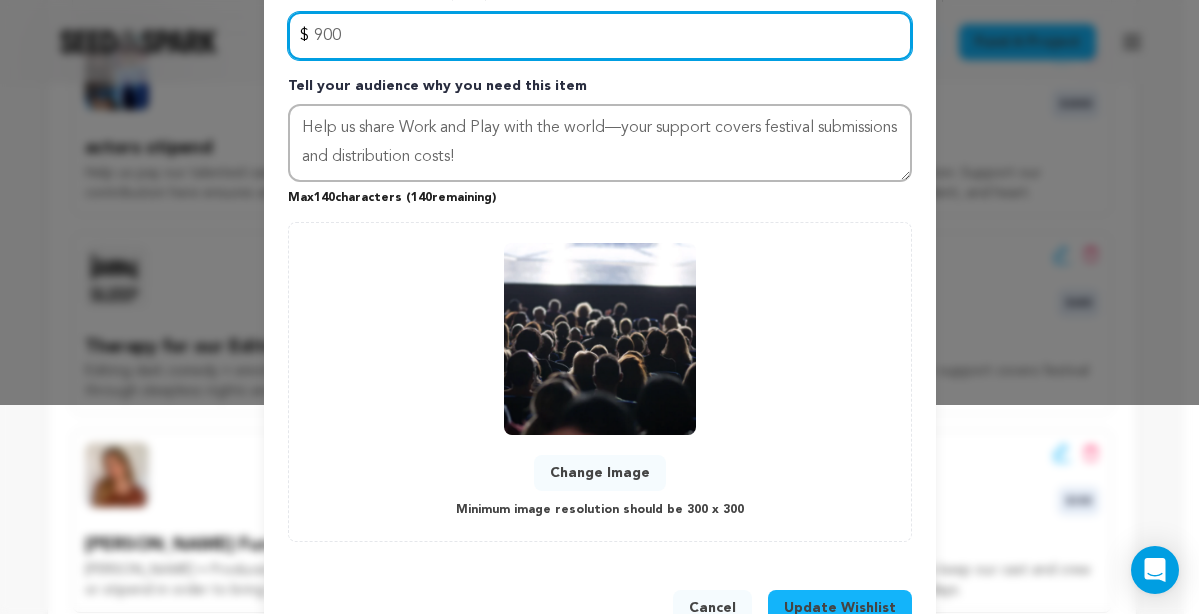type on "900" 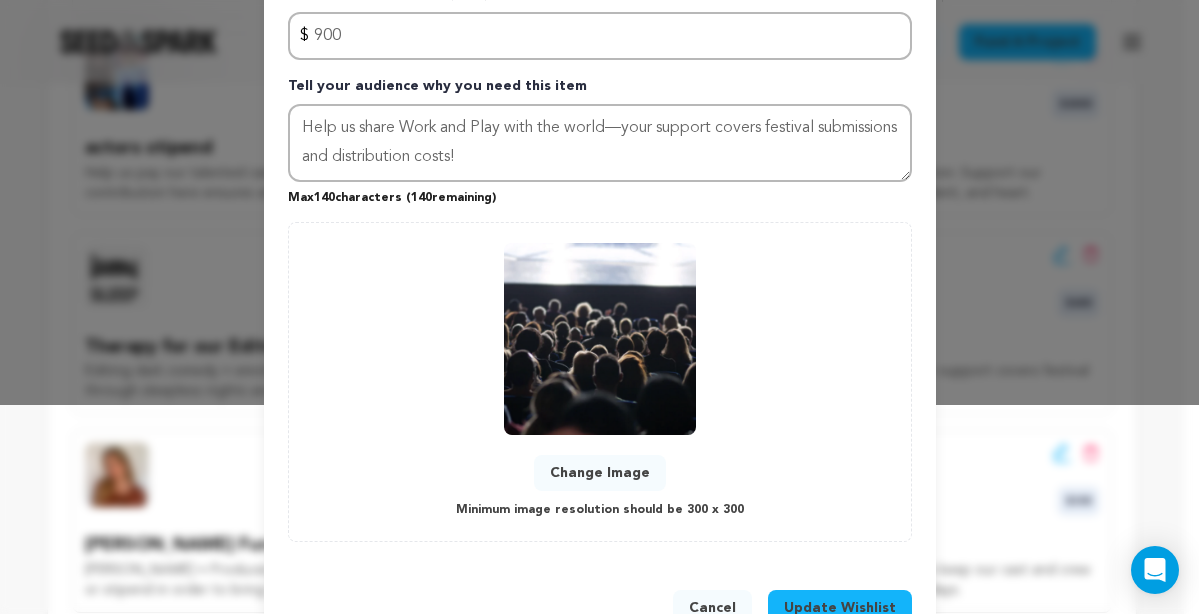 click on "Change Image
Minimum image resolution should be 300 x 300" at bounding box center (600, 382) 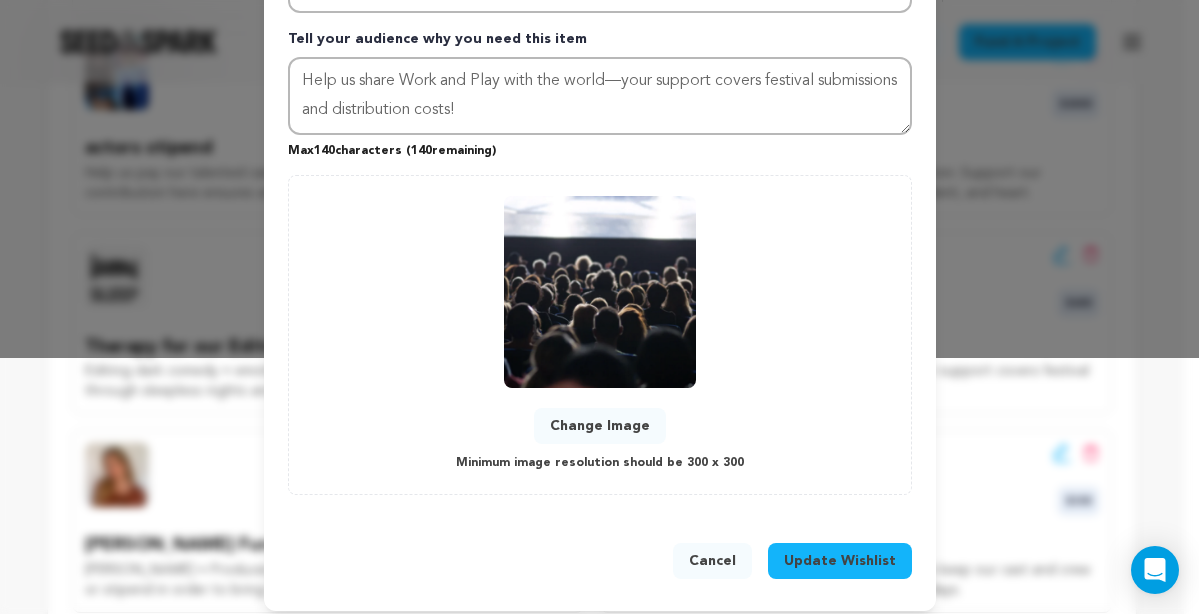 scroll, scrollTop: 270, scrollLeft: 0, axis: vertical 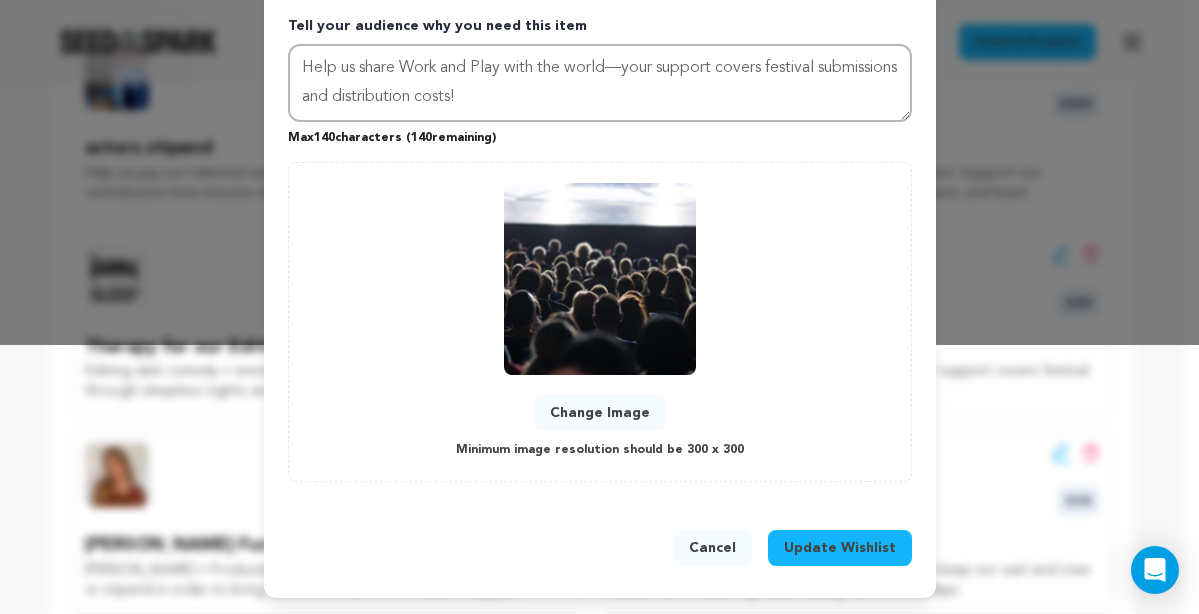 click on "Update Wishlist" at bounding box center [840, 548] 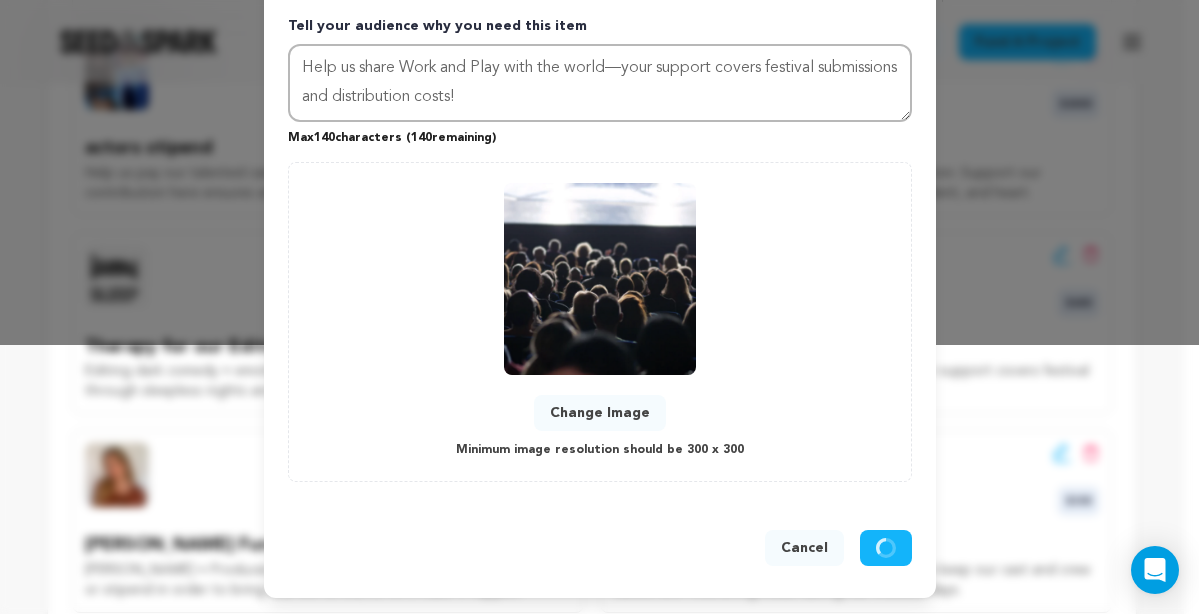 type 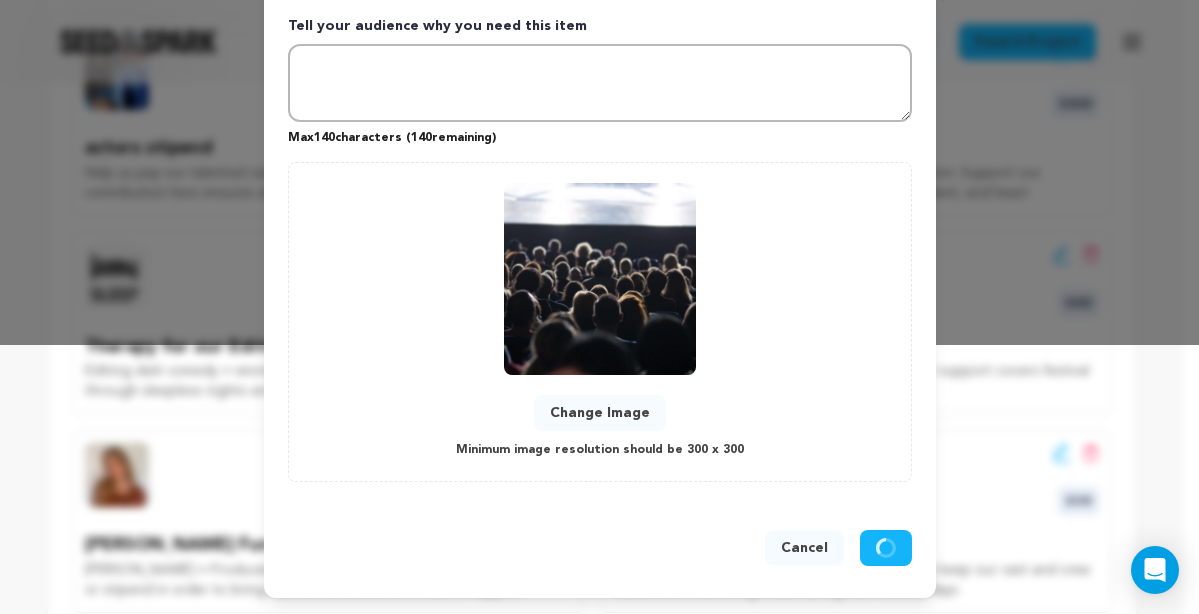 scroll, scrollTop: 66, scrollLeft: 0, axis: vertical 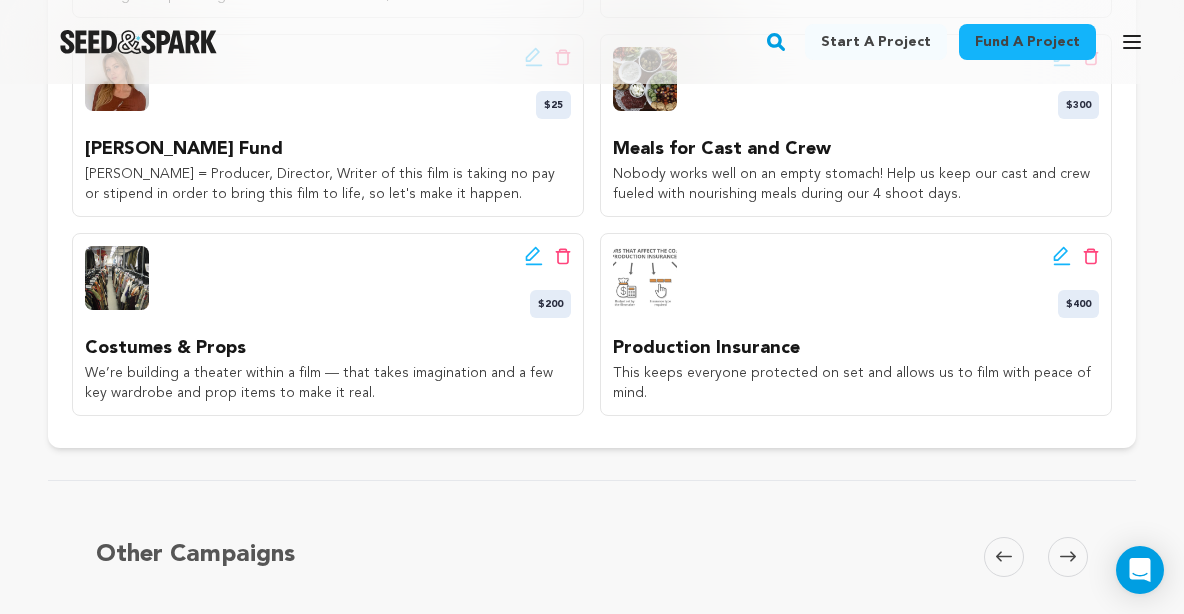 click 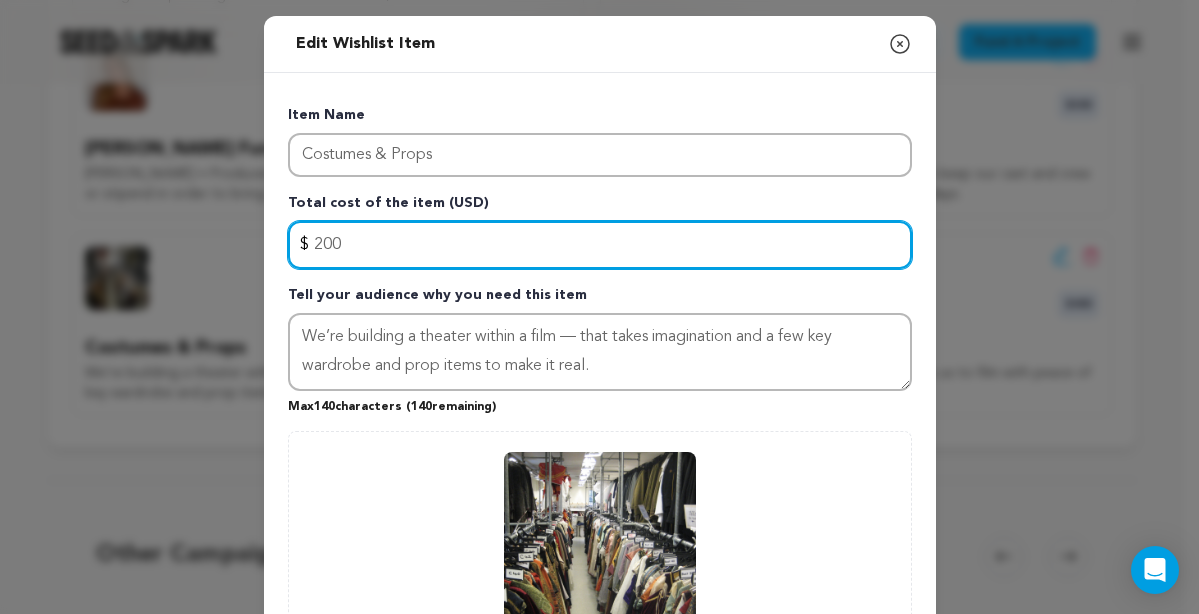 drag, startPoint x: 322, startPoint y: 245, endPoint x: 419, endPoint y: 249, distance: 97.082436 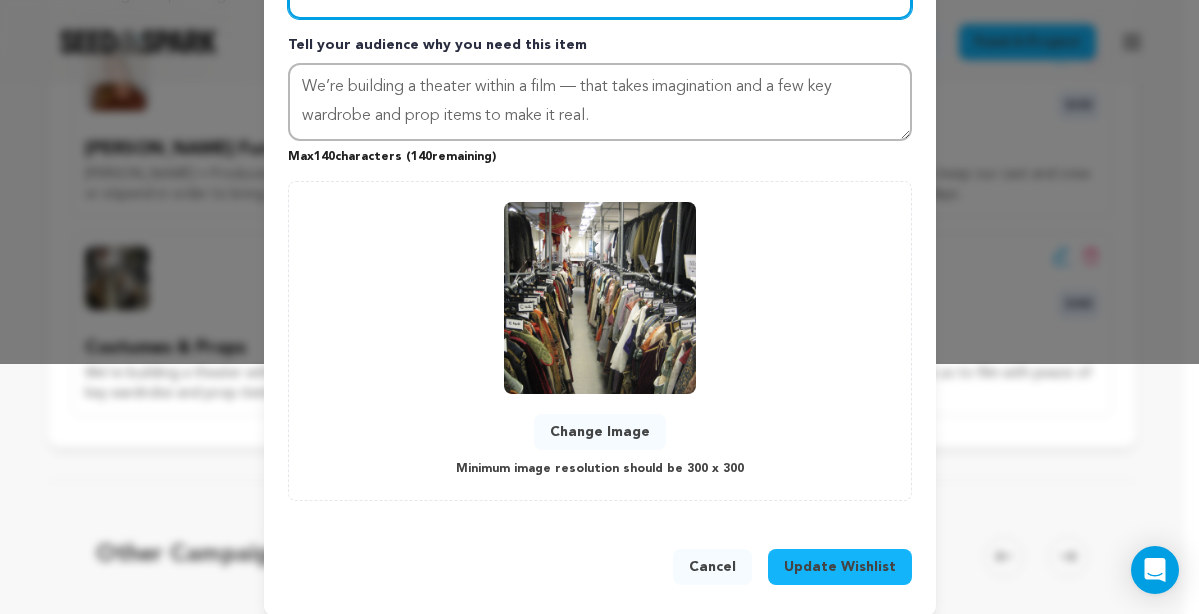 scroll, scrollTop: 270, scrollLeft: 0, axis: vertical 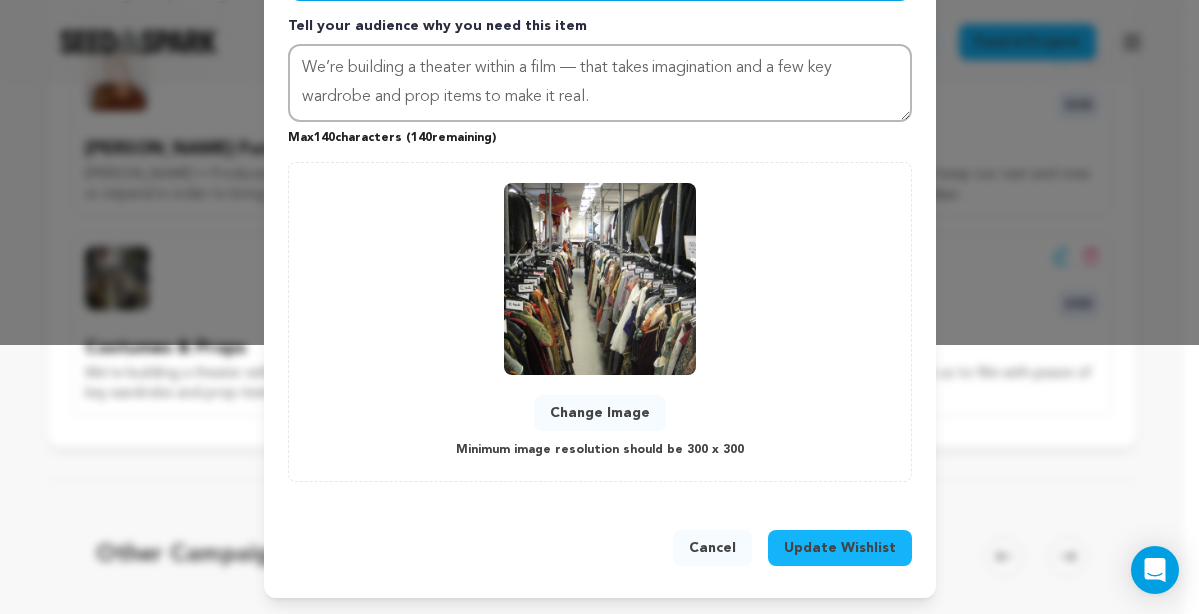 type on "250" 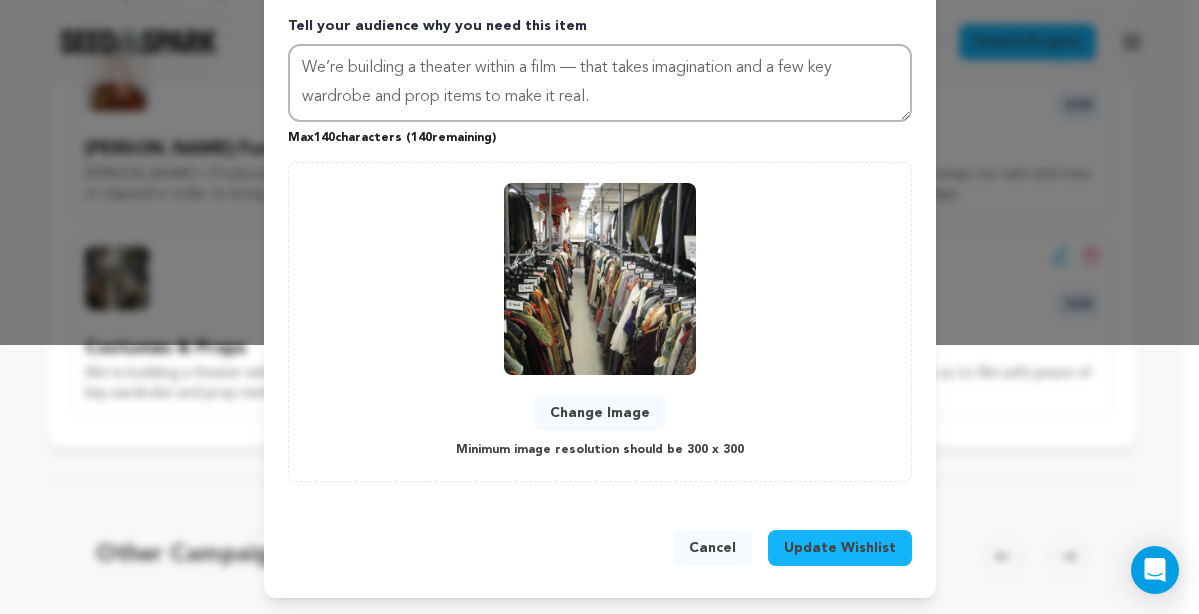click on "Update Wishlist" at bounding box center (840, 548) 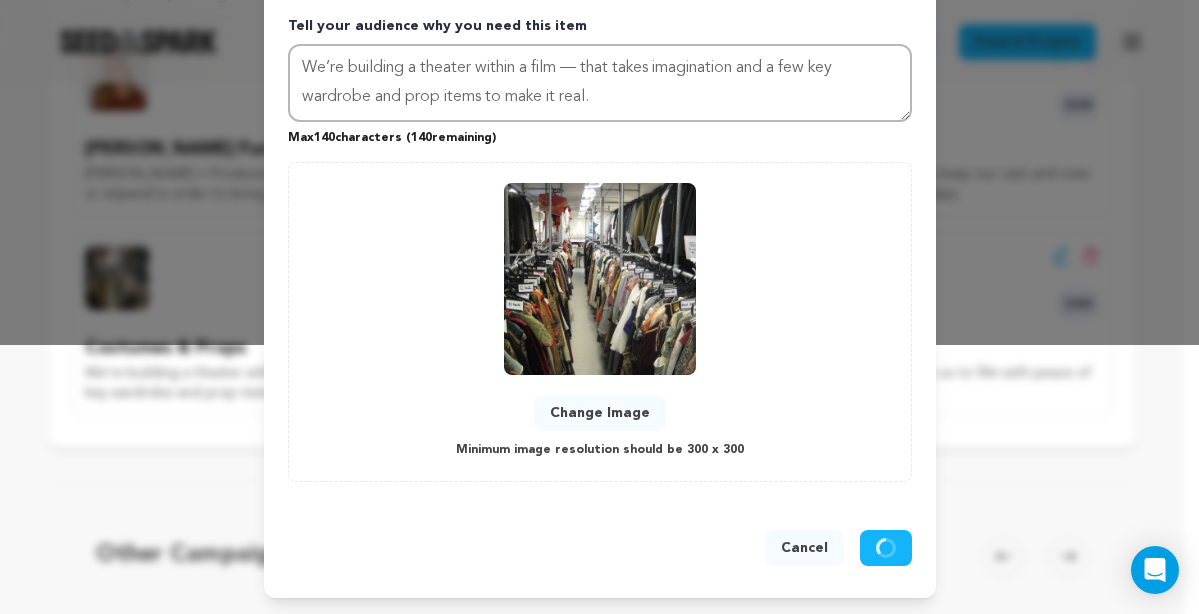 type 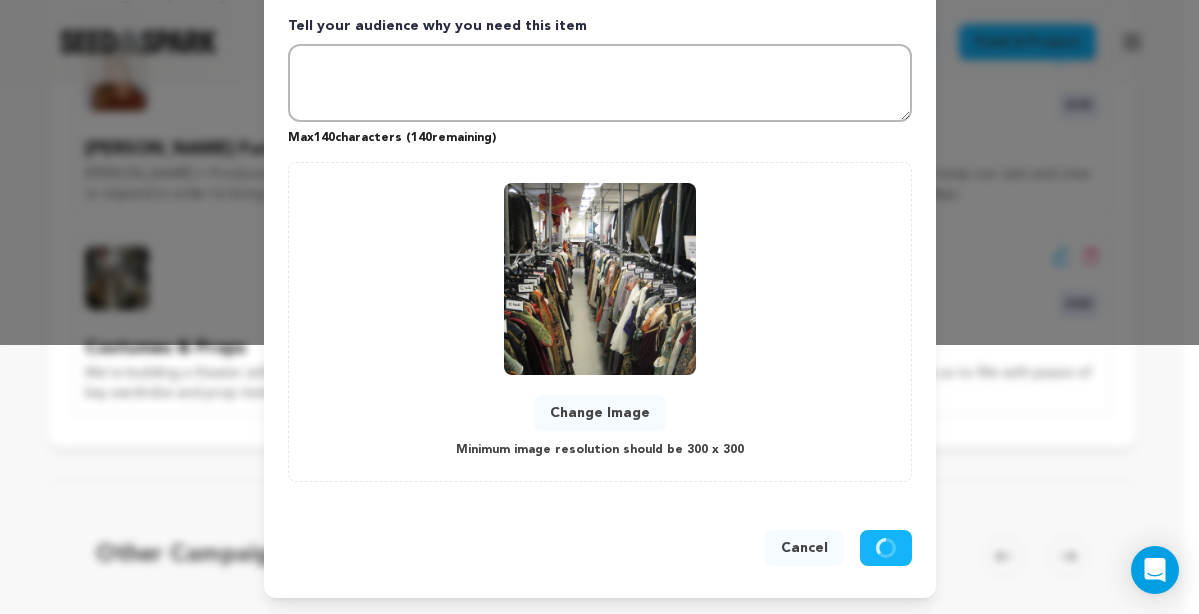 scroll, scrollTop: 66, scrollLeft: 0, axis: vertical 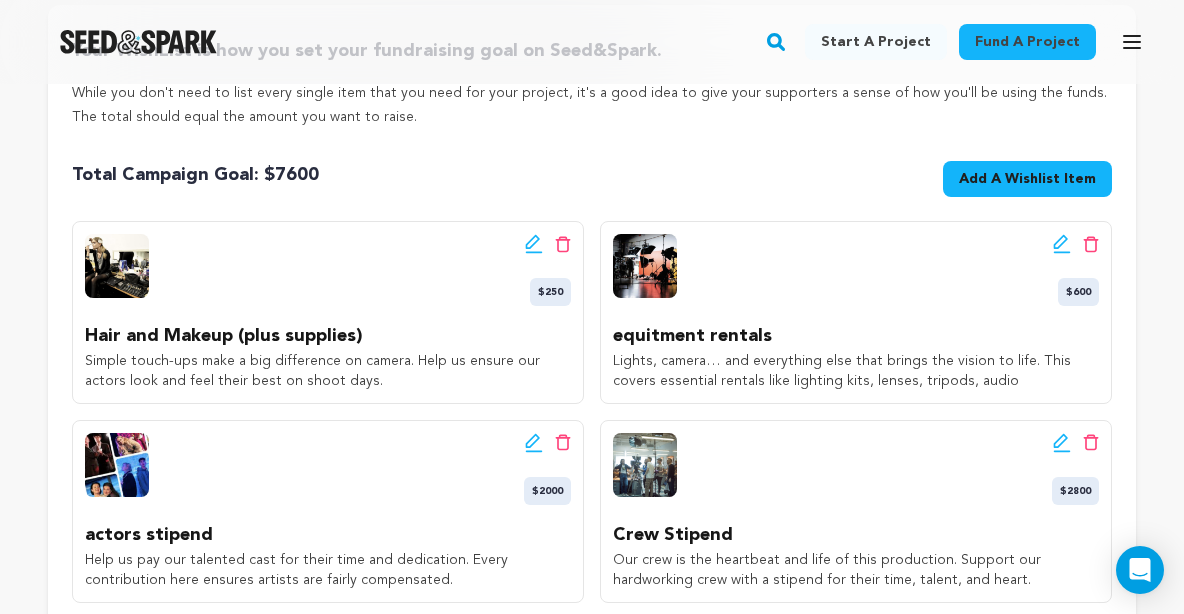 click on "Add A Wishlist Item" at bounding box center (1027, 179) 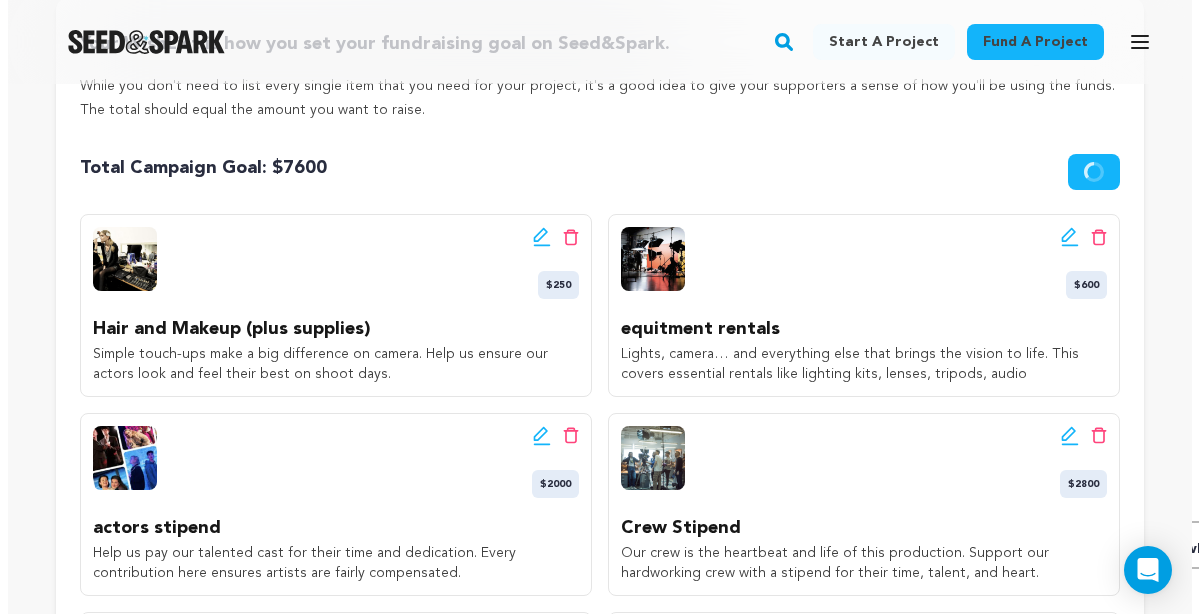 scroll, scrollTop: 451, scrollLeft: 0, axis: vertical 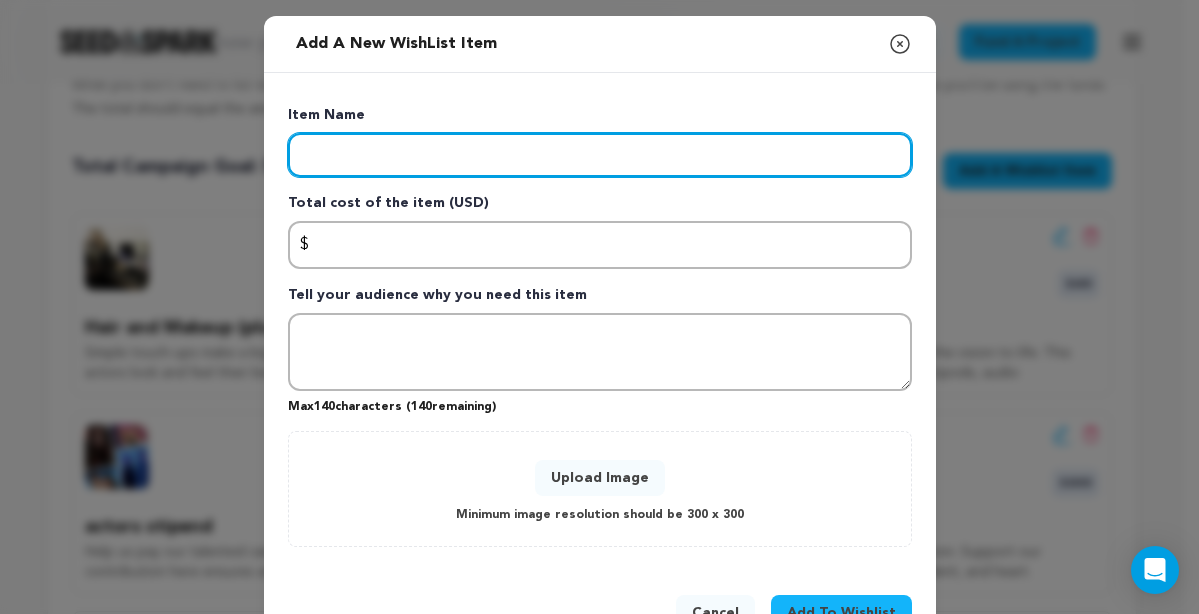click at bounding box center [600, 155] 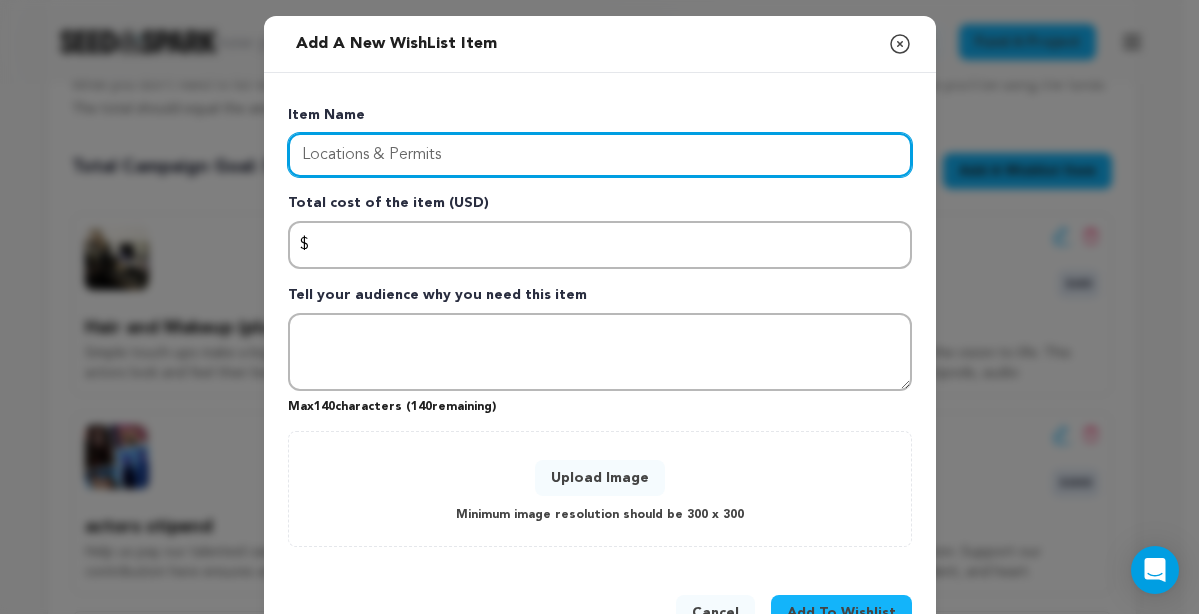 type on "Locations & Permits" 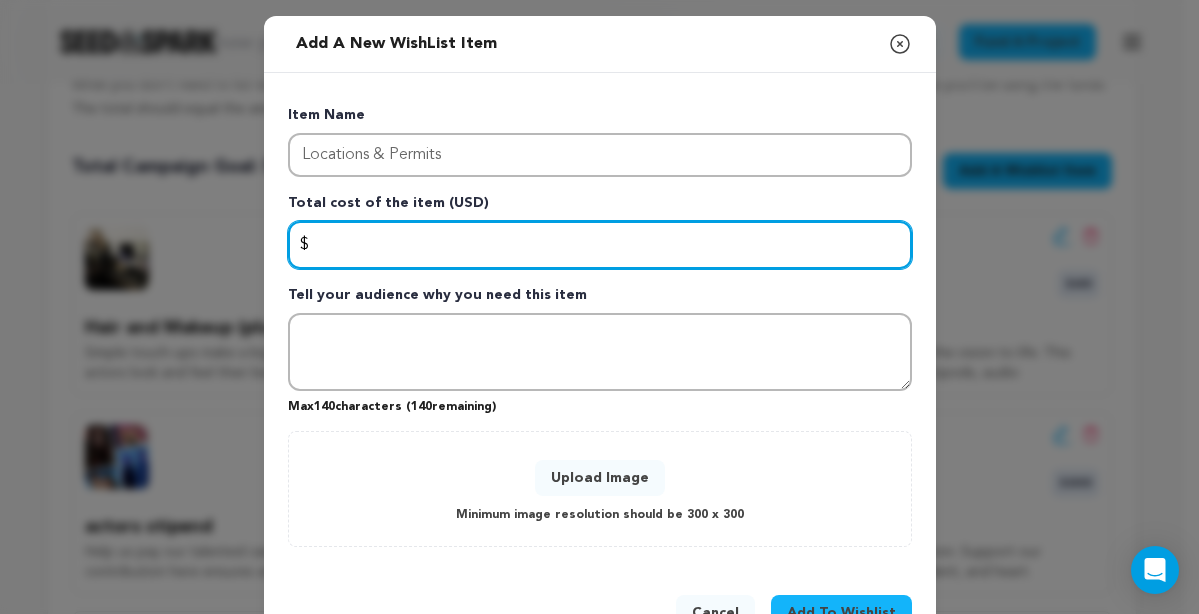 click at bounding box center [600, 245] 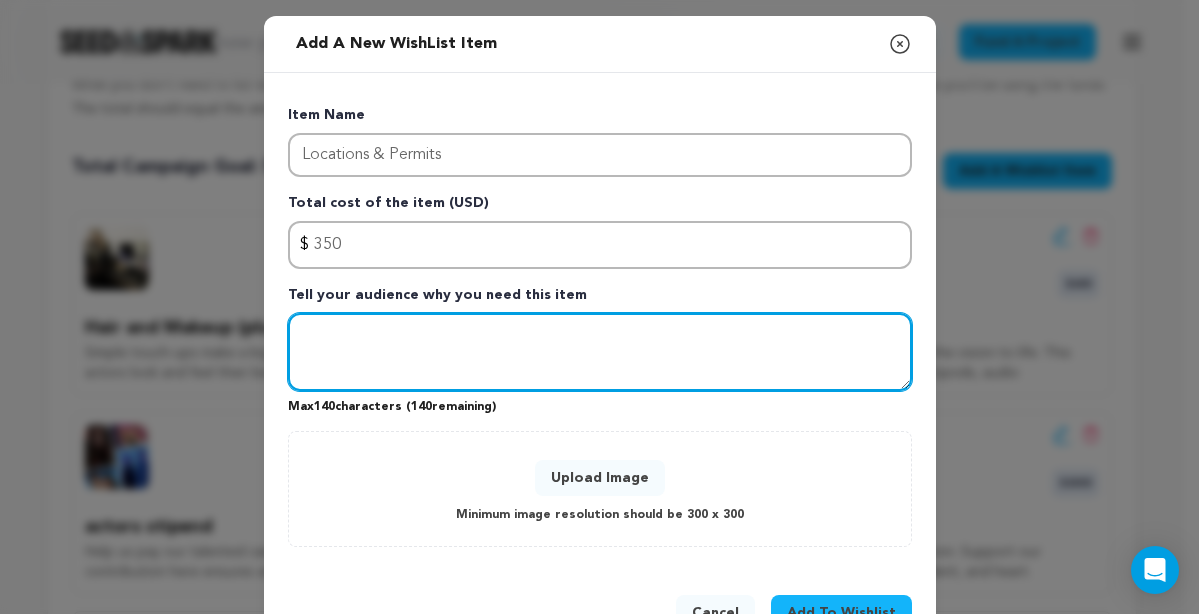 click at bounding box center [600, 352] 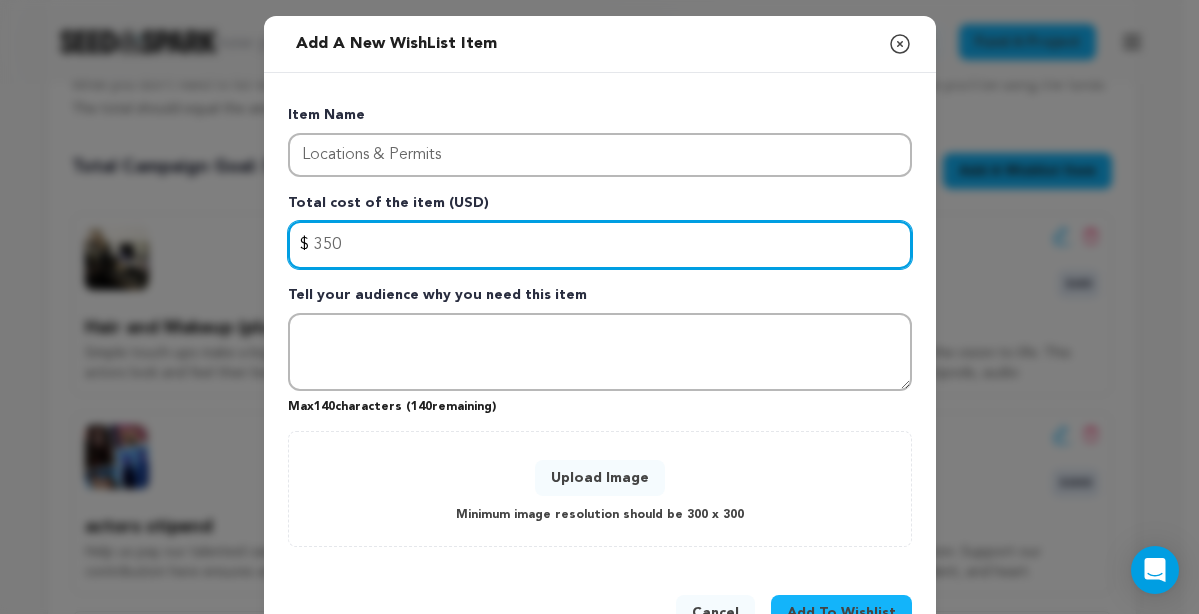 click on "350" at bounding box center (600, 245) 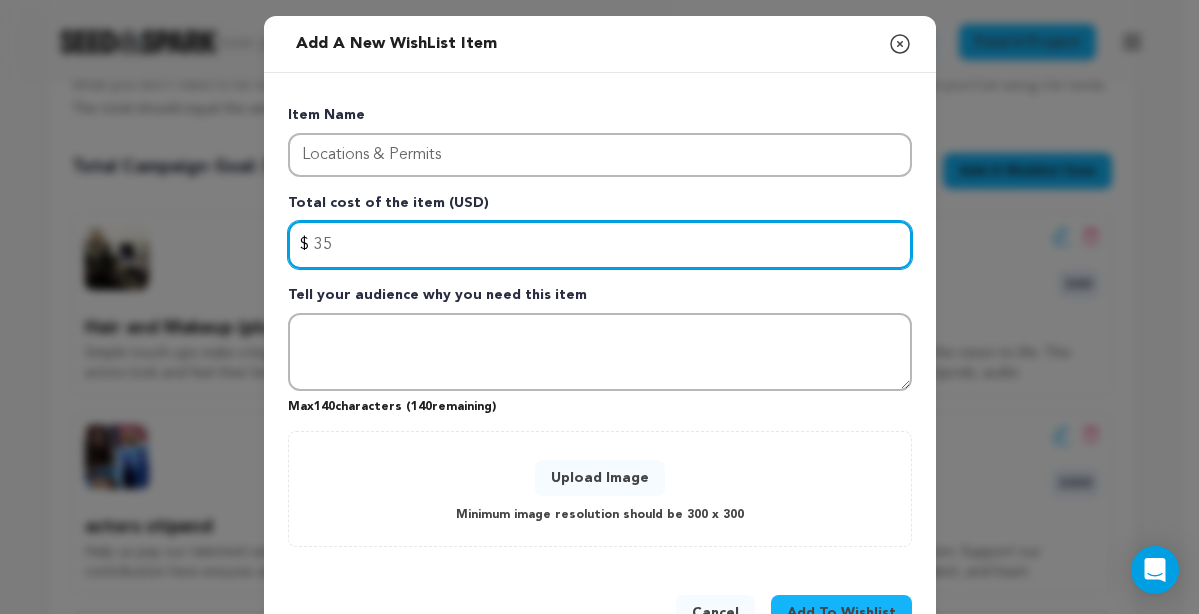 type on "3" 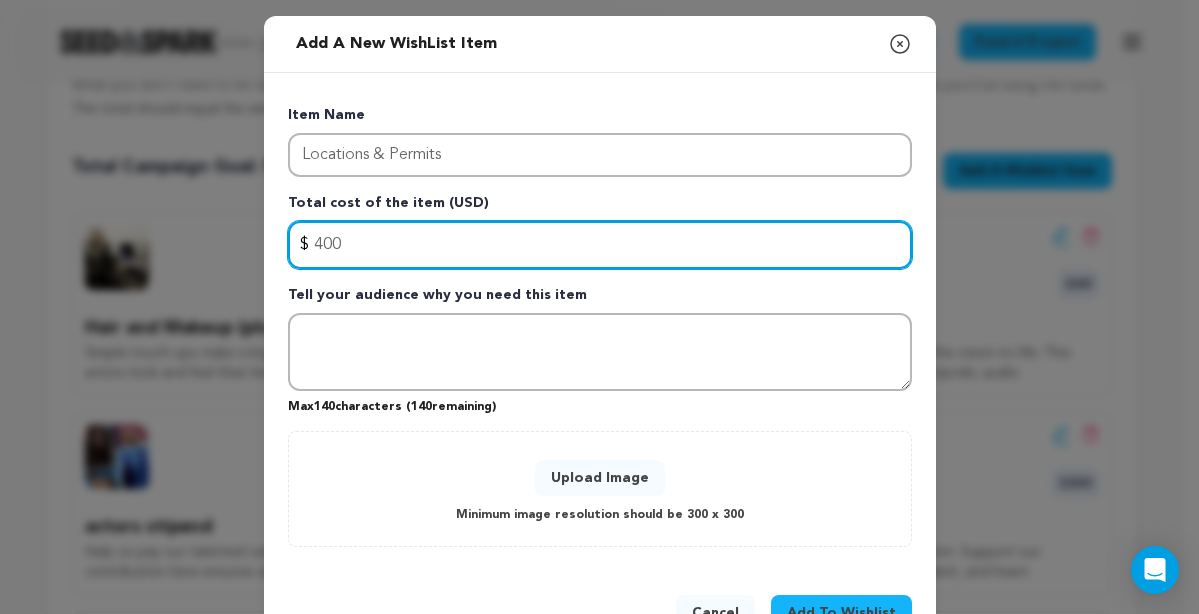 type on "400" 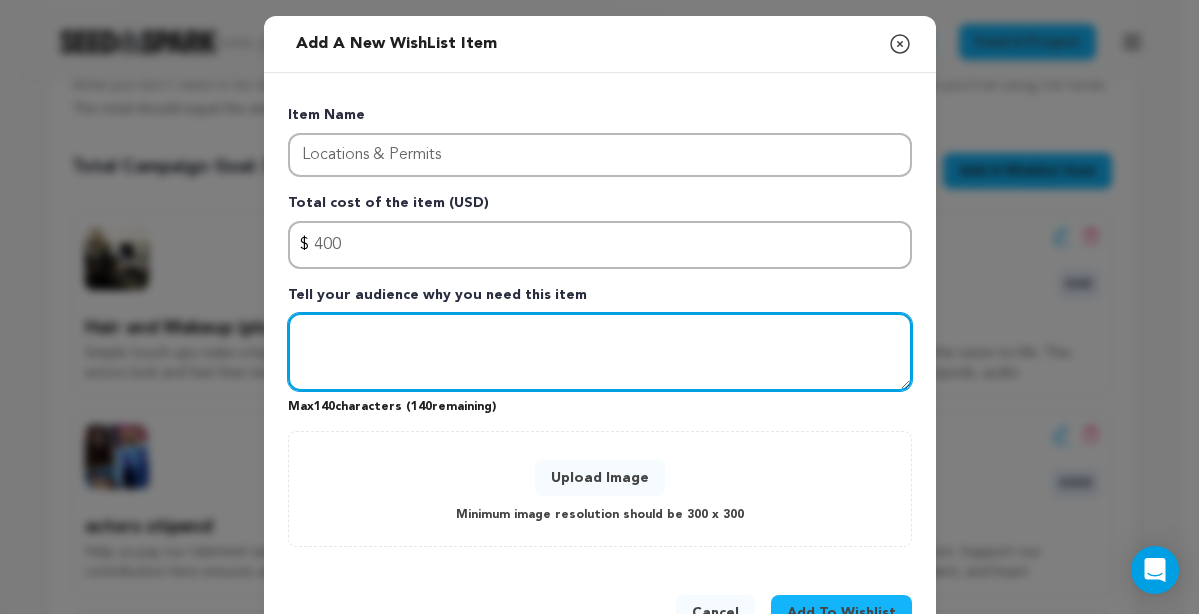 click at bounding box center [600, 352] 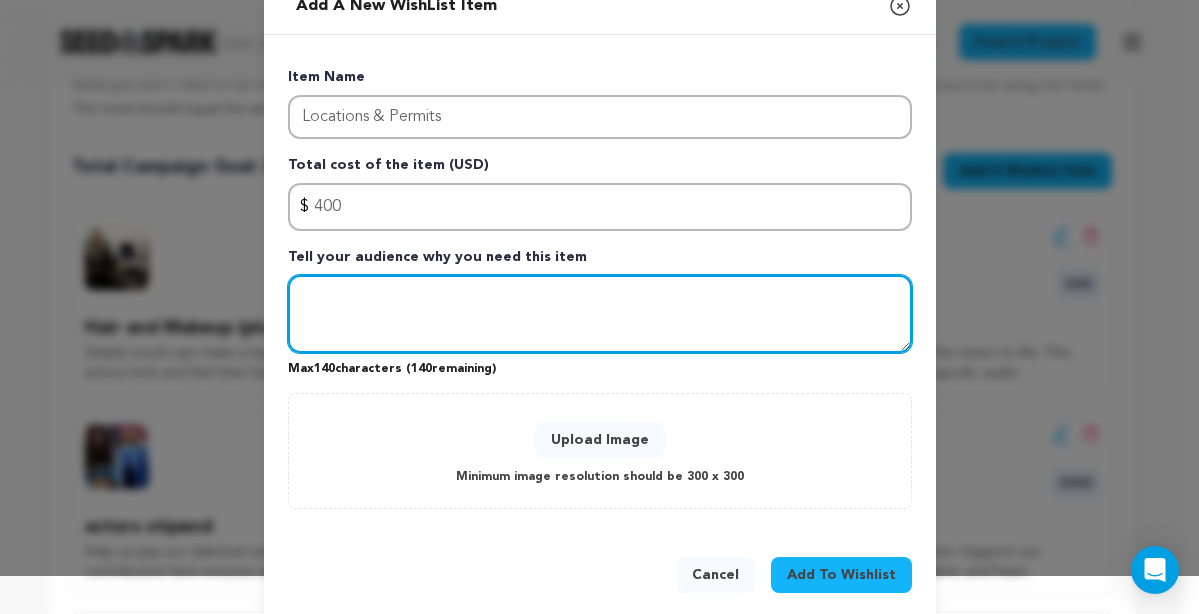 paste on "Whether it’s a college hallway or a tiny backstage corner, securing the right filming location takes time, paperwork, and sometimes permit f" 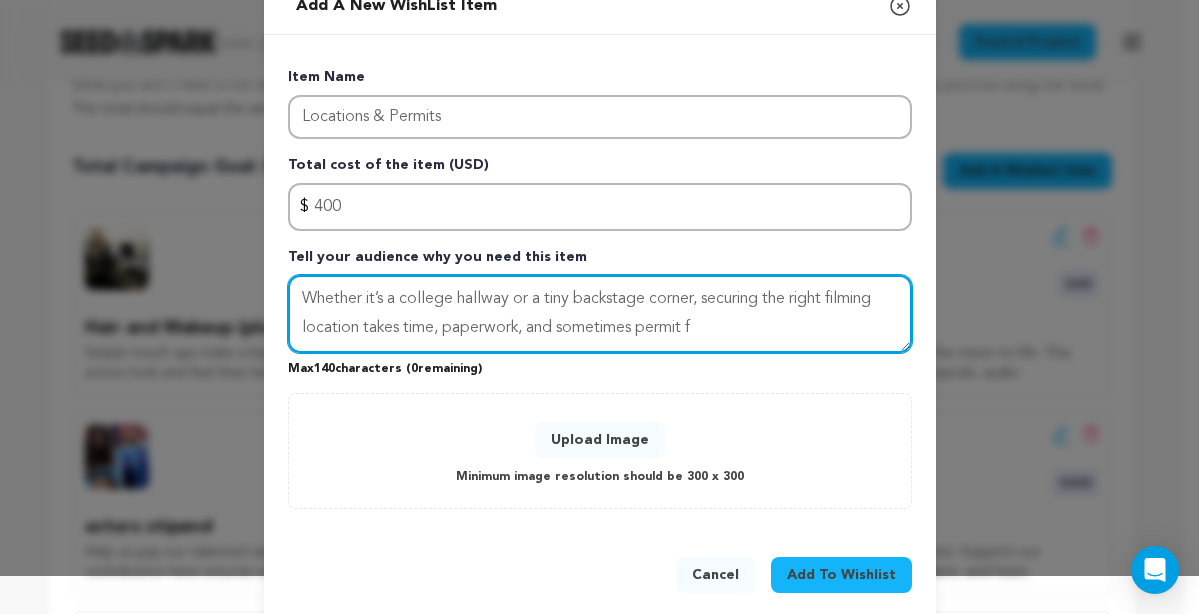 click on "Whether it’s a college hallway or a tiny backstage corner, securing the right filming location takes time, paperwork, and sometimes permit f" at bounding box center [600, 314] 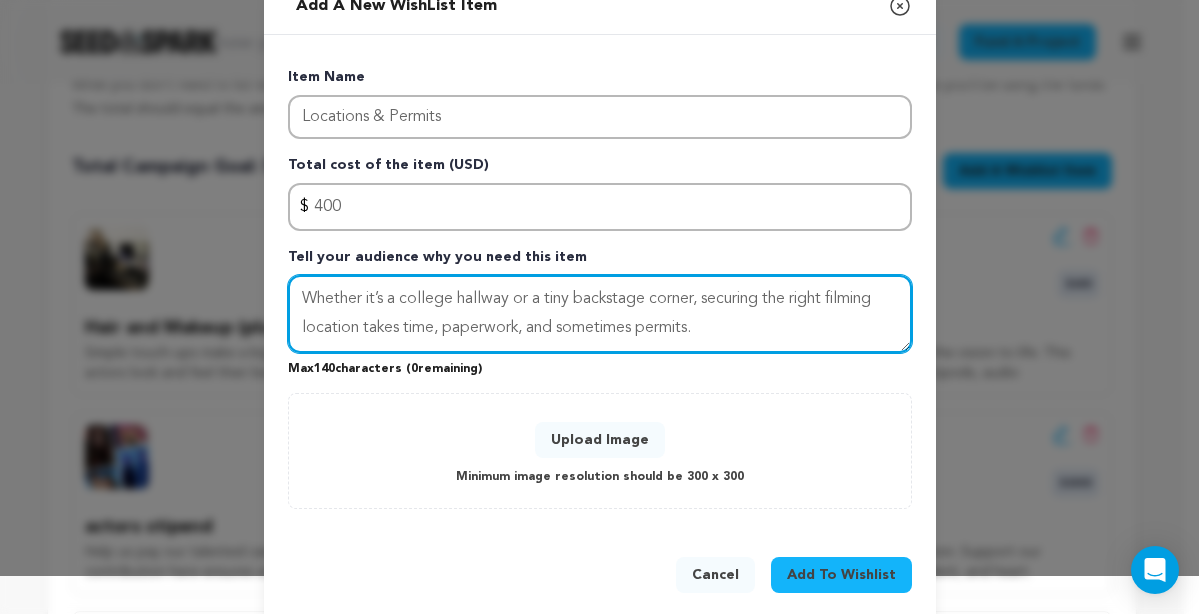 type on "Whether it’s a college hallway or a tiny backstage corner, securing the right filming location takes time, paperwork, and sometimes permits." 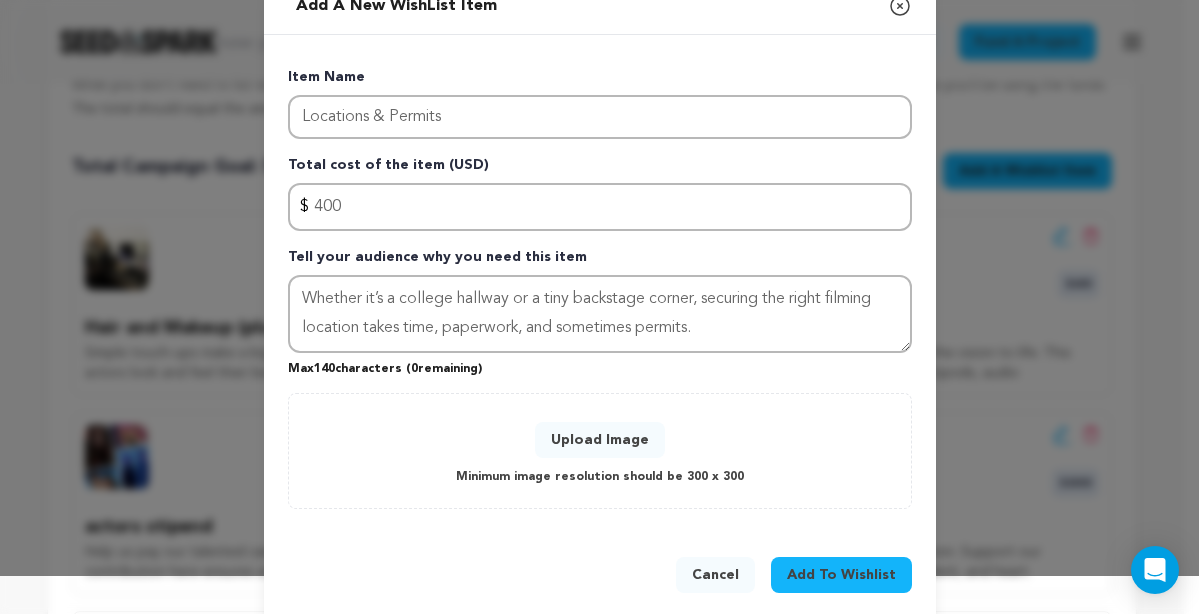 click on "Upload Image" at bounding box center [600, 440] 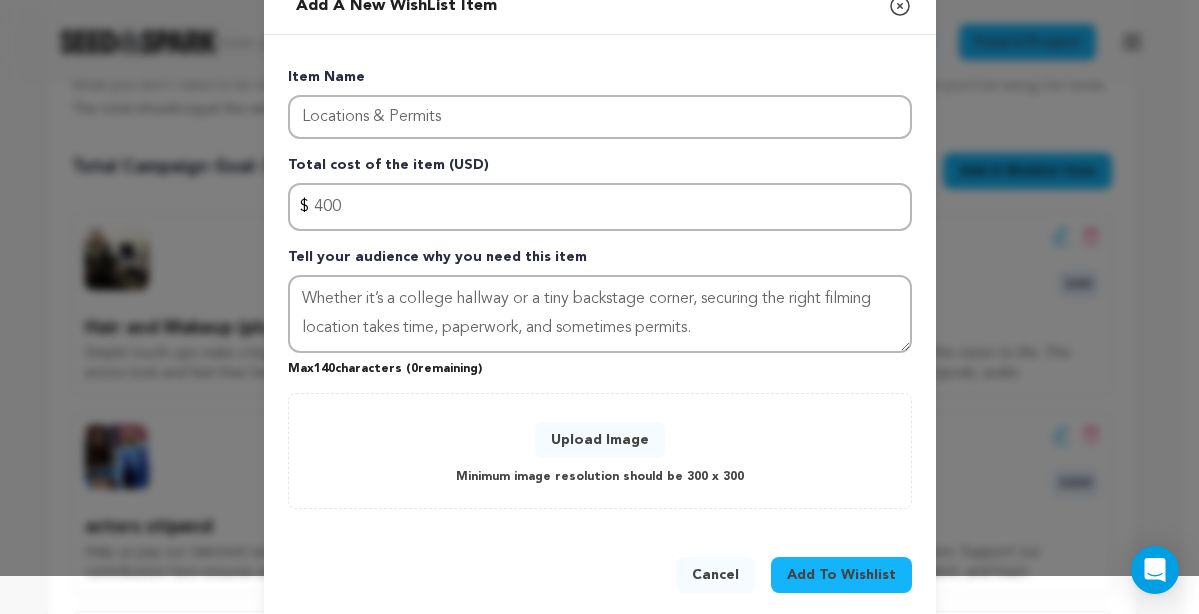 click on "Upload Image" at bounding box center [600, 440] 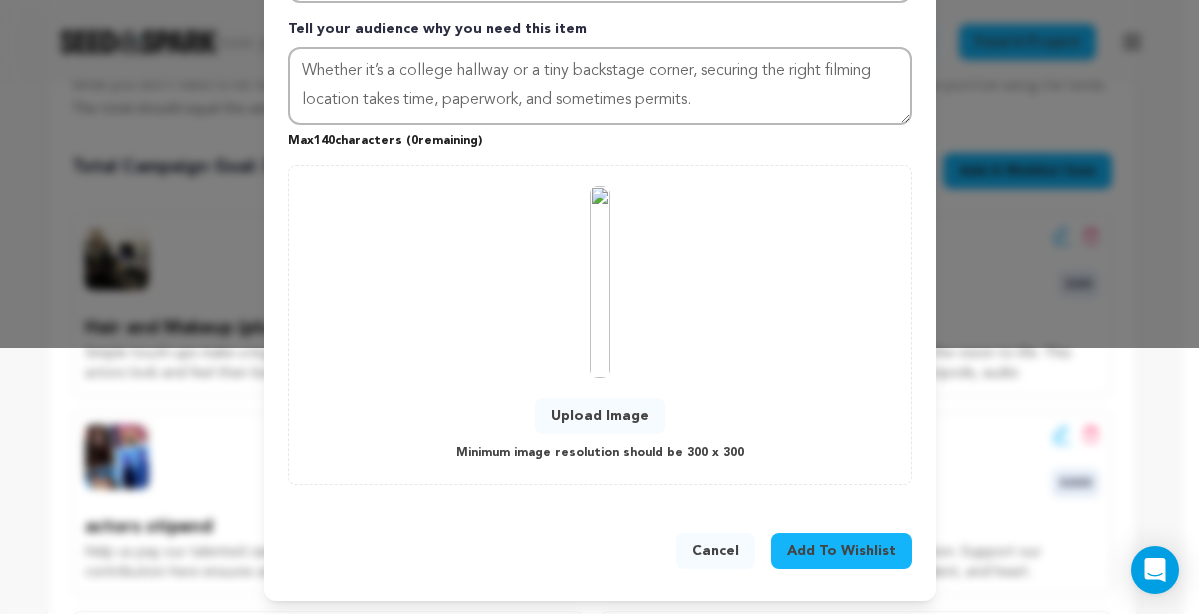 scroll, scrollTop: 270, scrollLeft: 0, axis: vertical 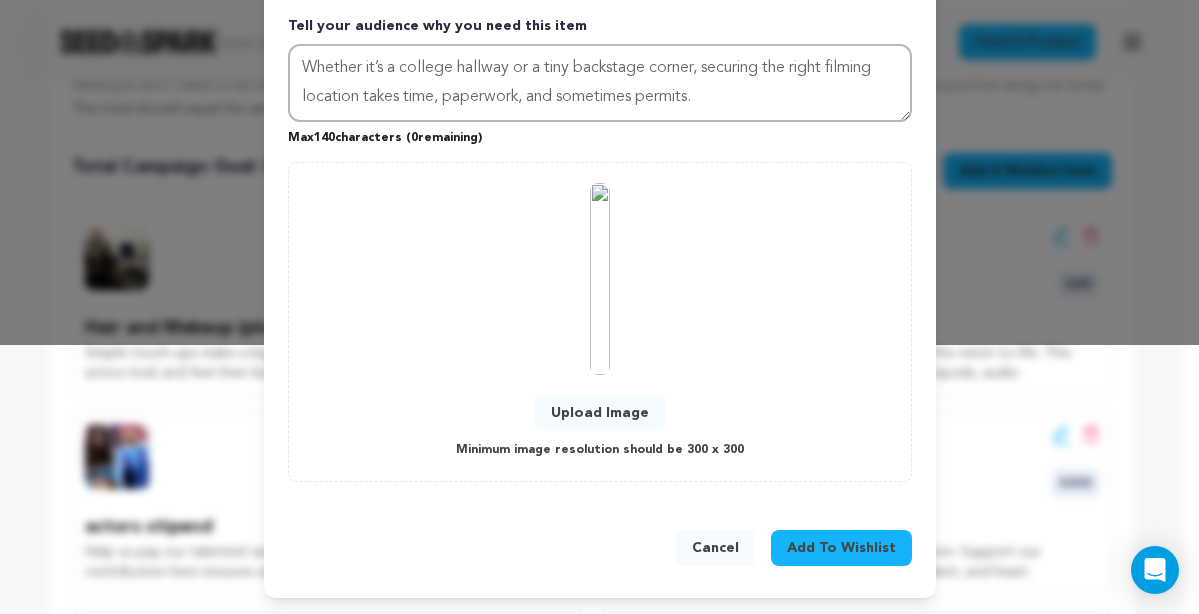 click on "Add To Wishlist" at bounding box center [841, 548] 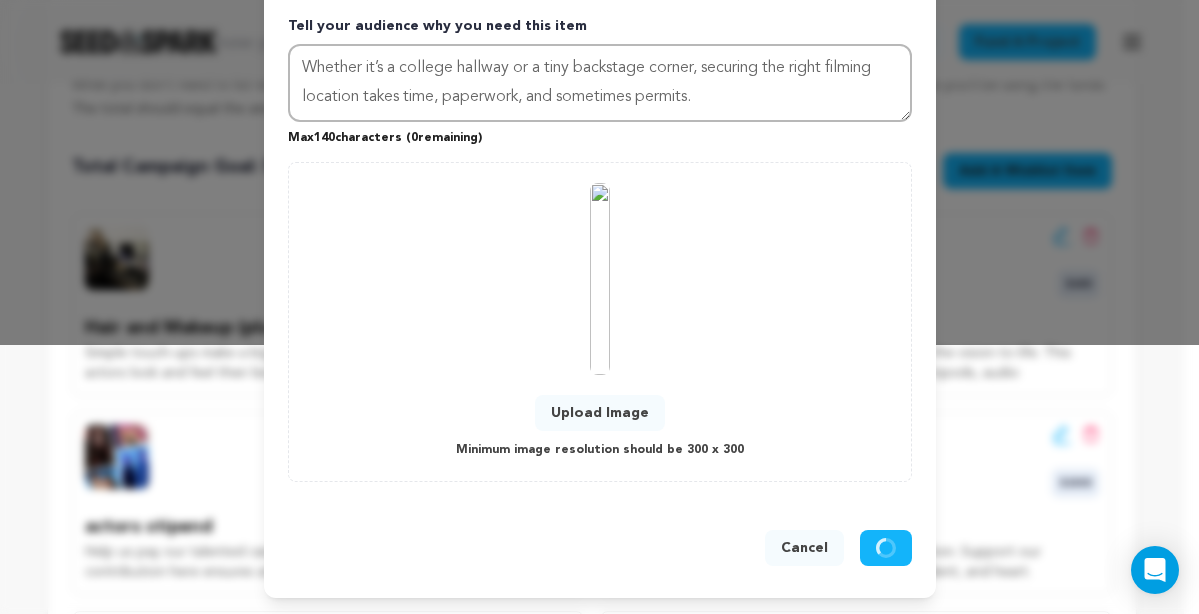 type 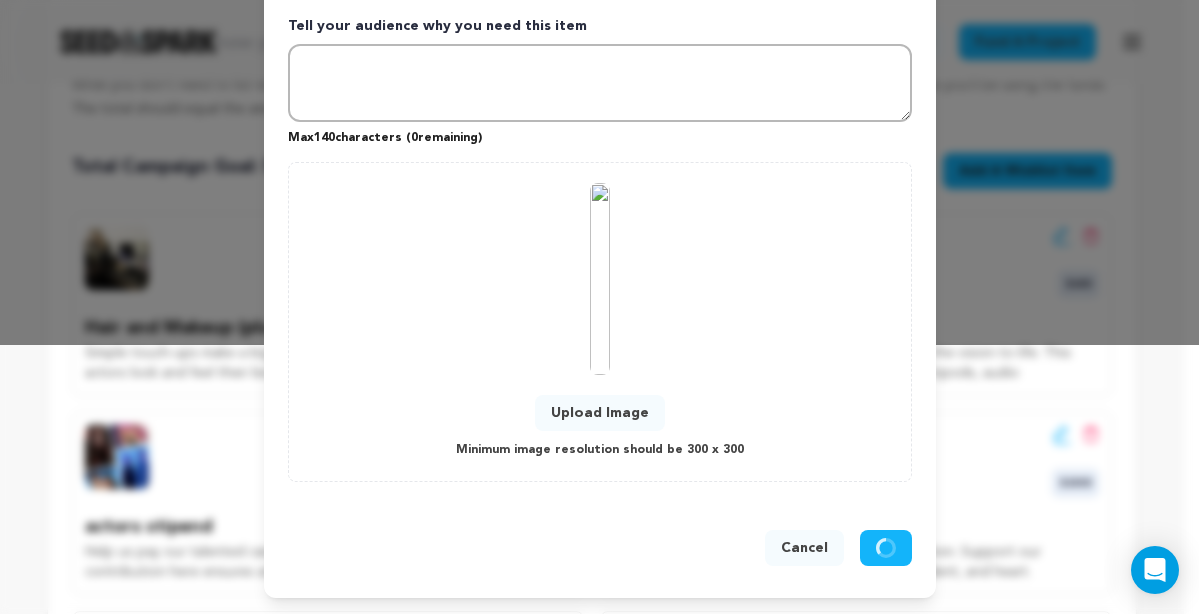 scroll, scrollTop: 66, scrollLeft: 0, axis: vertical 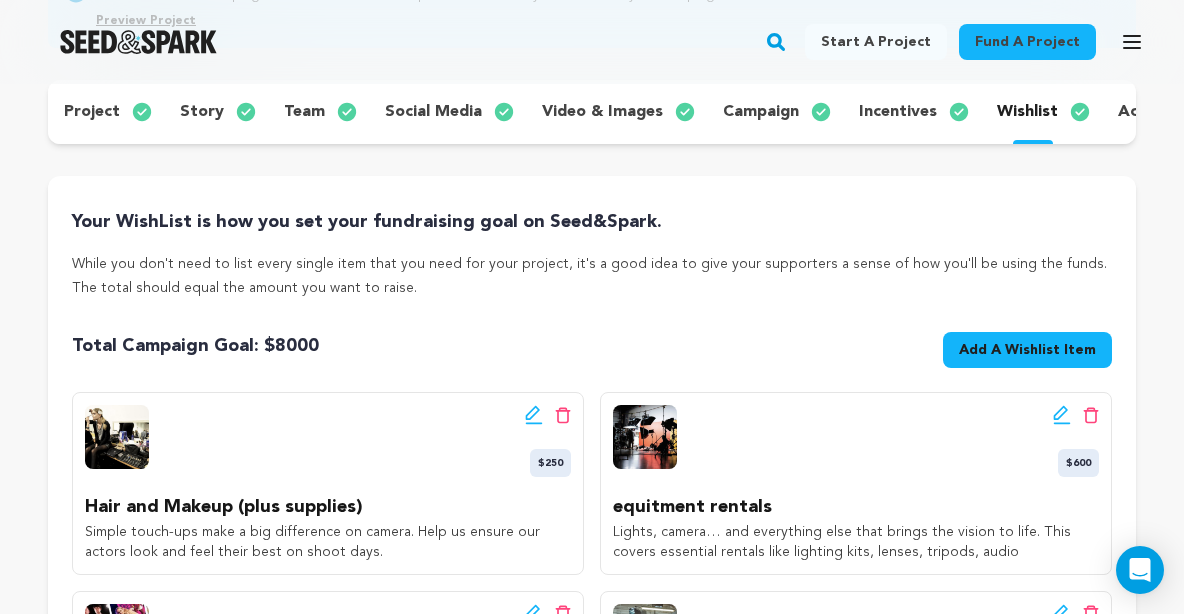 click on "Add A Wishlist Item" at bounding box center [1027, 350] 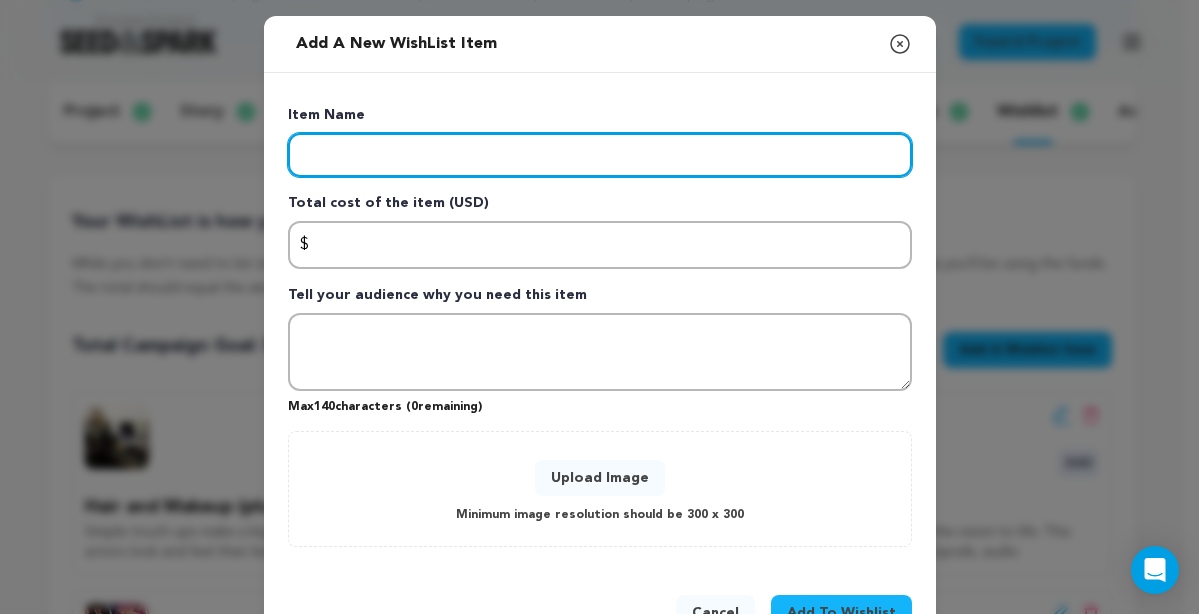 click at bounding box center (600, 155) 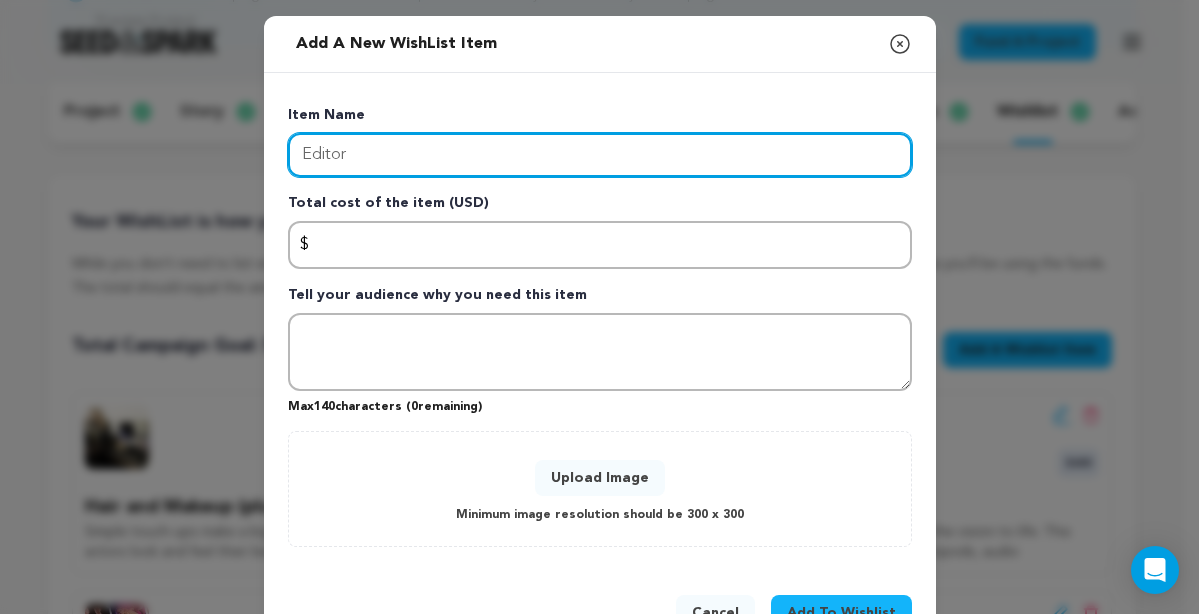 type on "Editor" 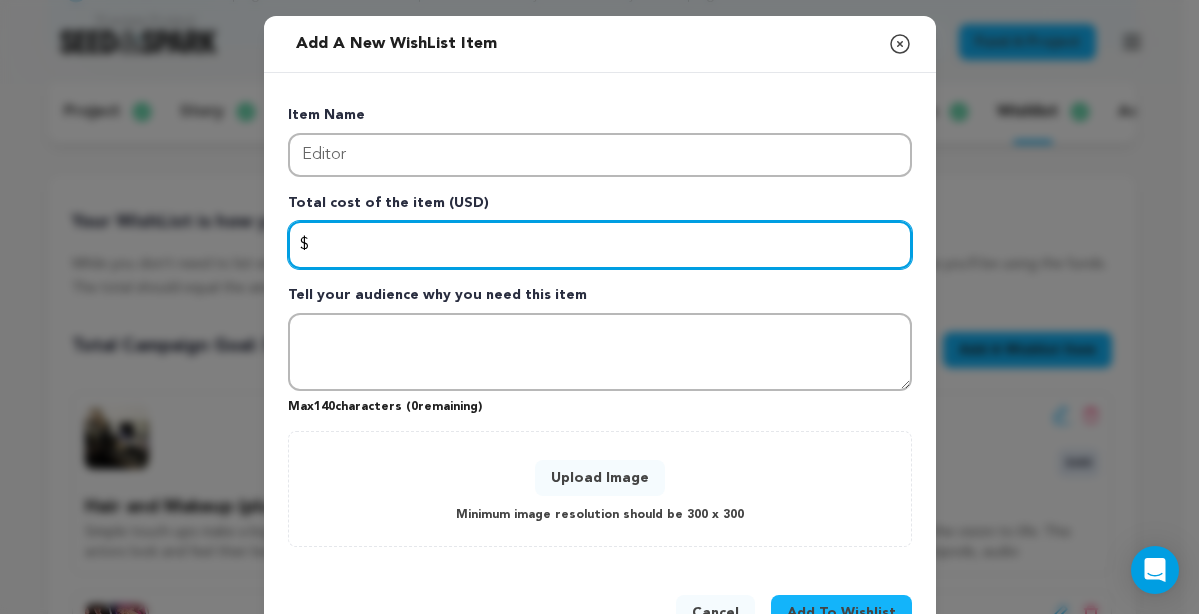 click at bounding box center (600, 245) 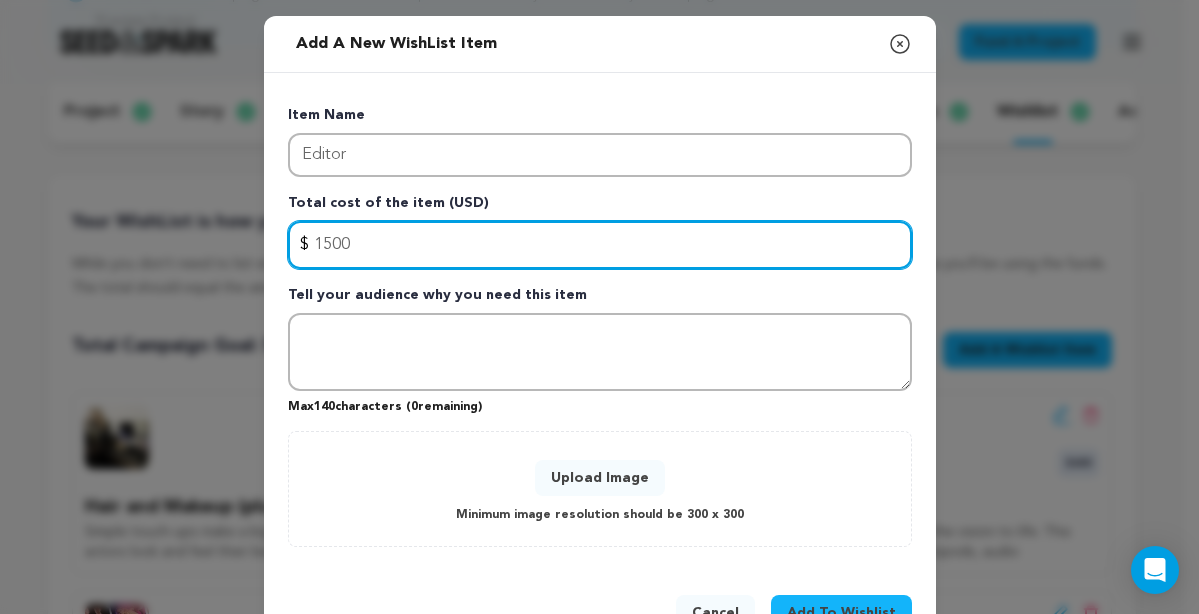 type on "1500" 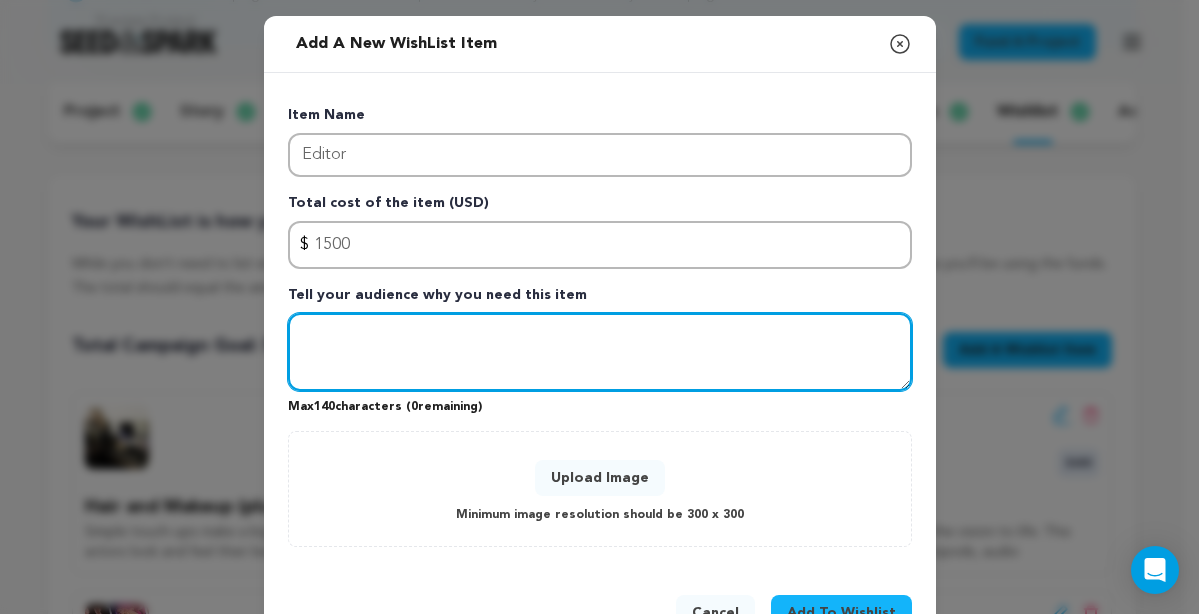 click at bounding box center (600, 352) 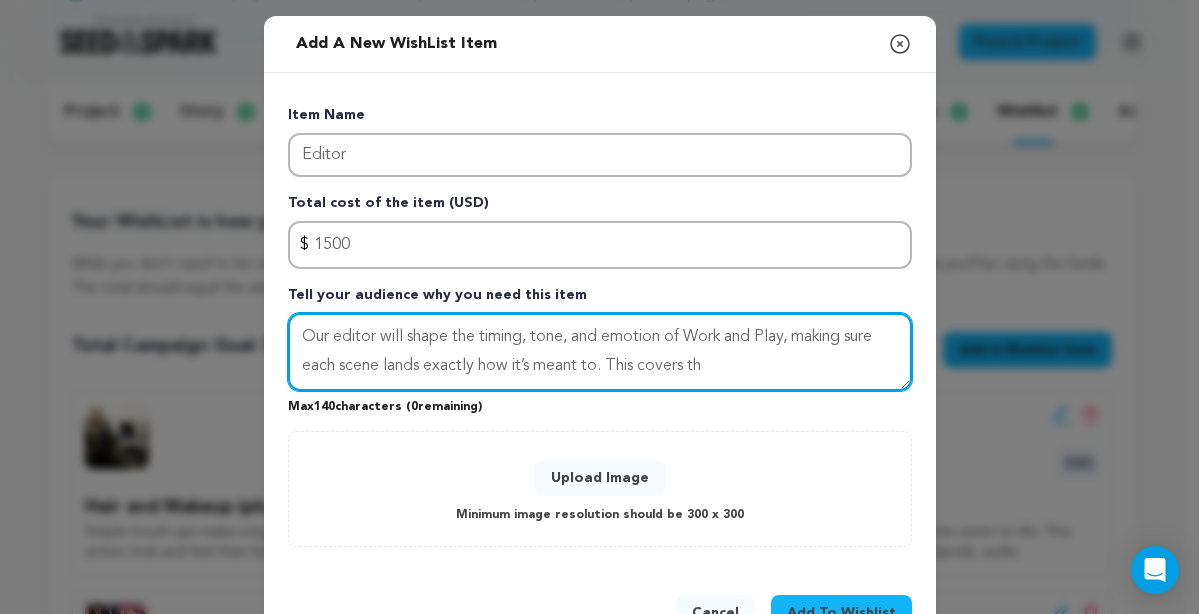 click on "Our editor will shape the timing, tone, and emotion of Work and Play, making sure each scene lands exactly how it’s meant to. This covers th" at bounding box center (600, 352) 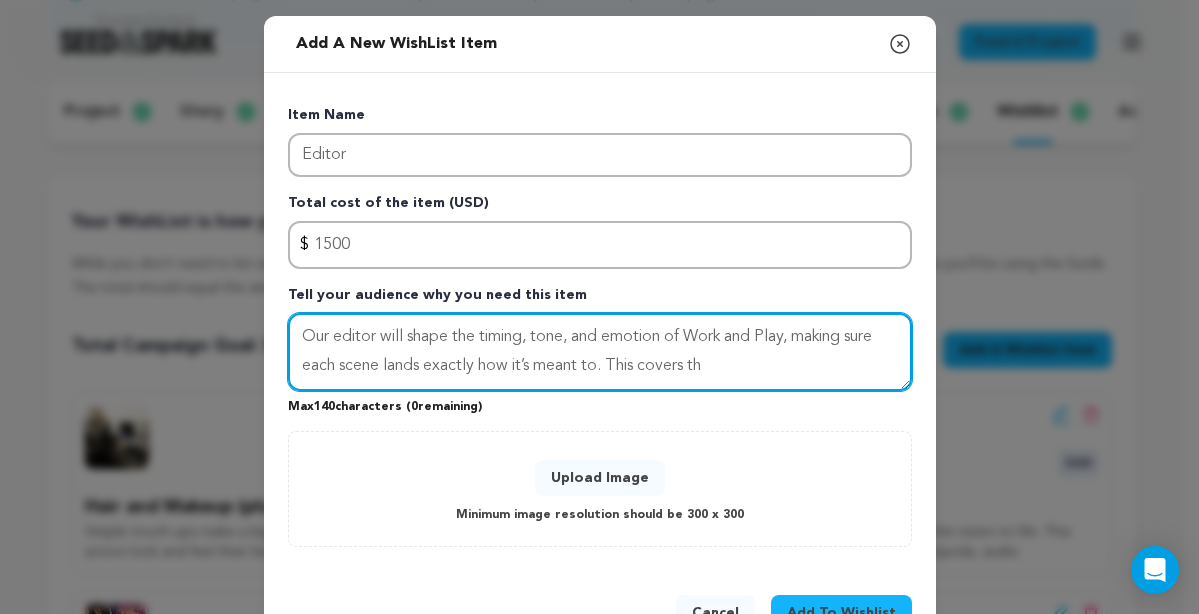 type on "Our editor will shape the timing, tone, and emotion of Work and Play, making sure each scene lands exactly how it’s meant to. This covers th" 